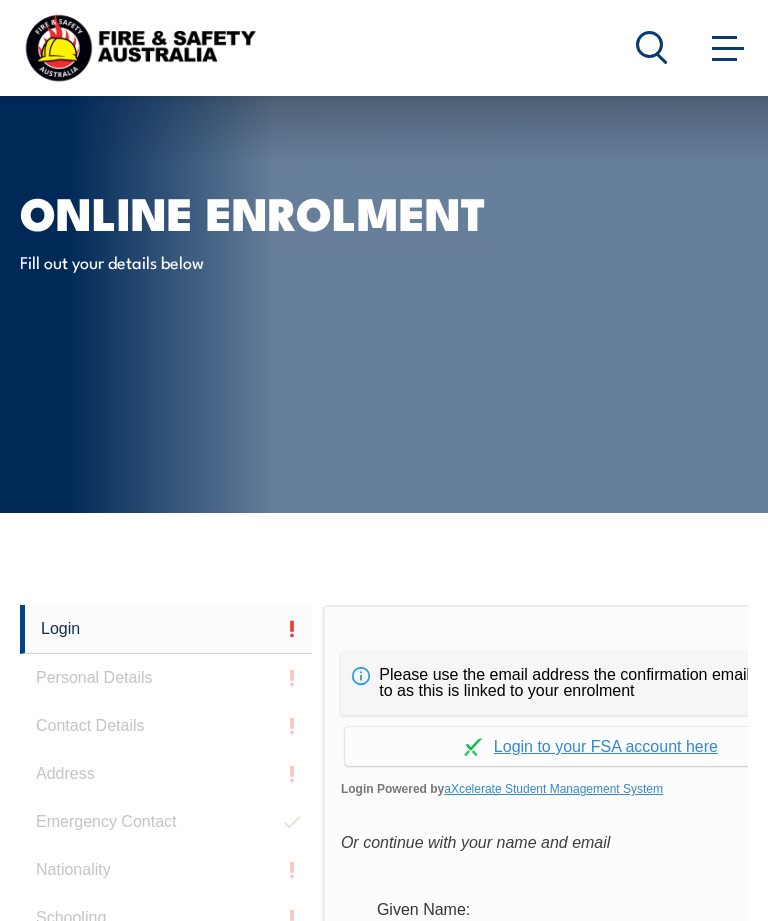 scroll, scrollTop: 473, scrollLeft: 0, axis: vertical 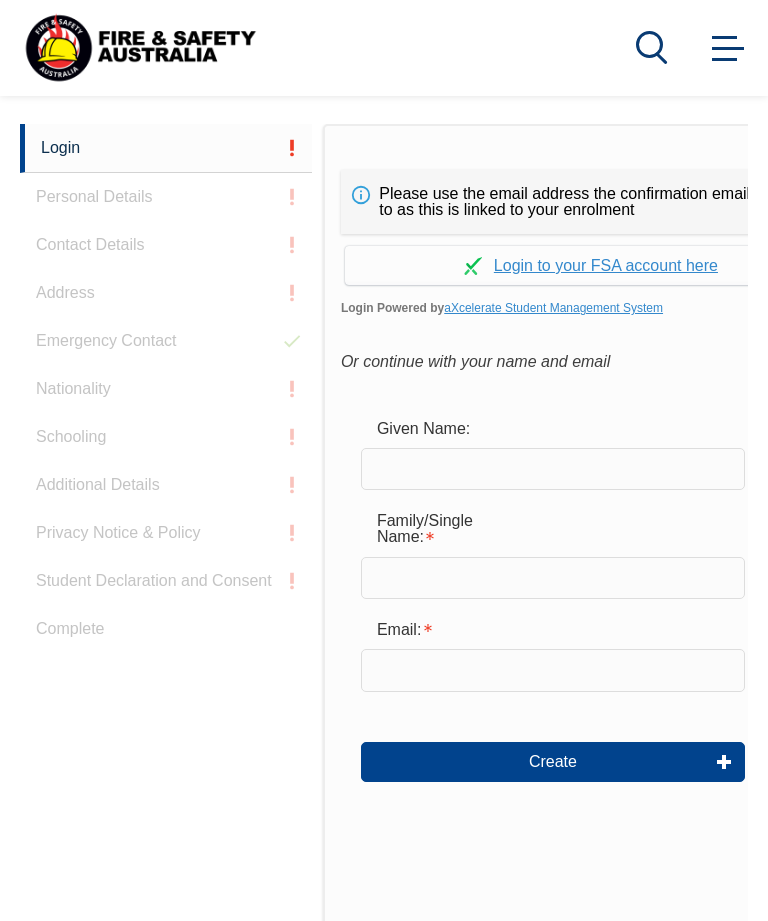 click at bounding box center [553, 469] 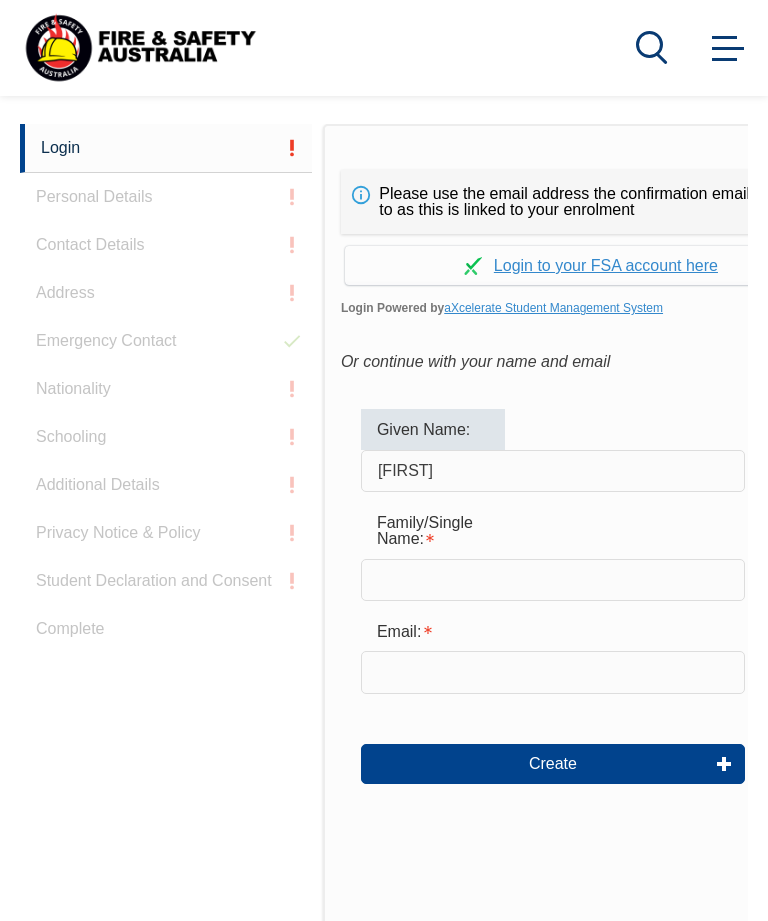 type on "Rick" 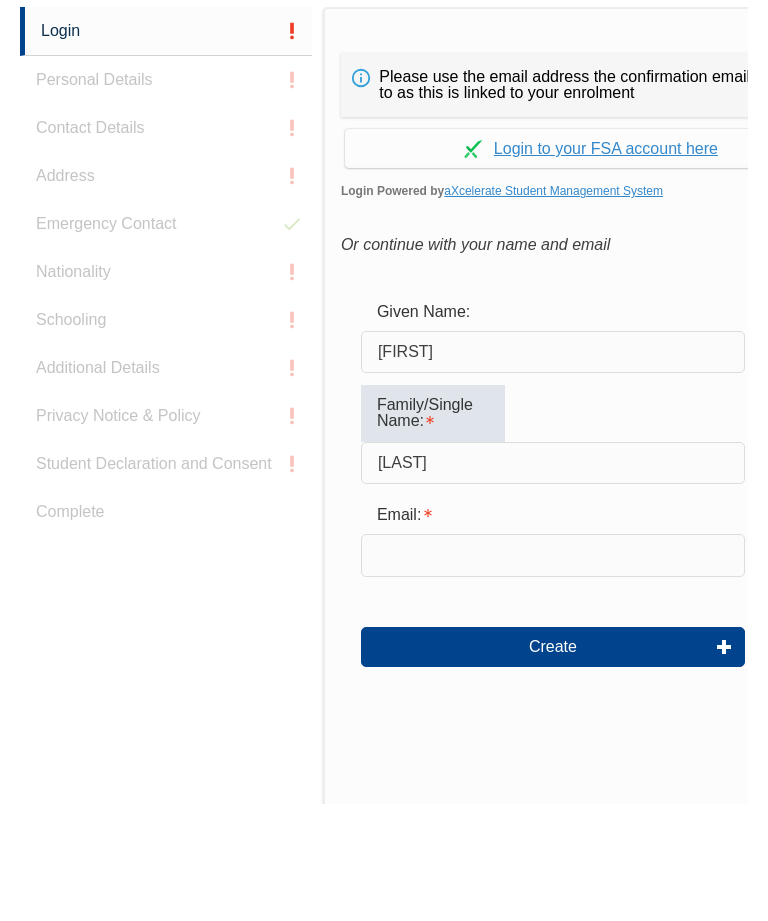 type on "Evans" 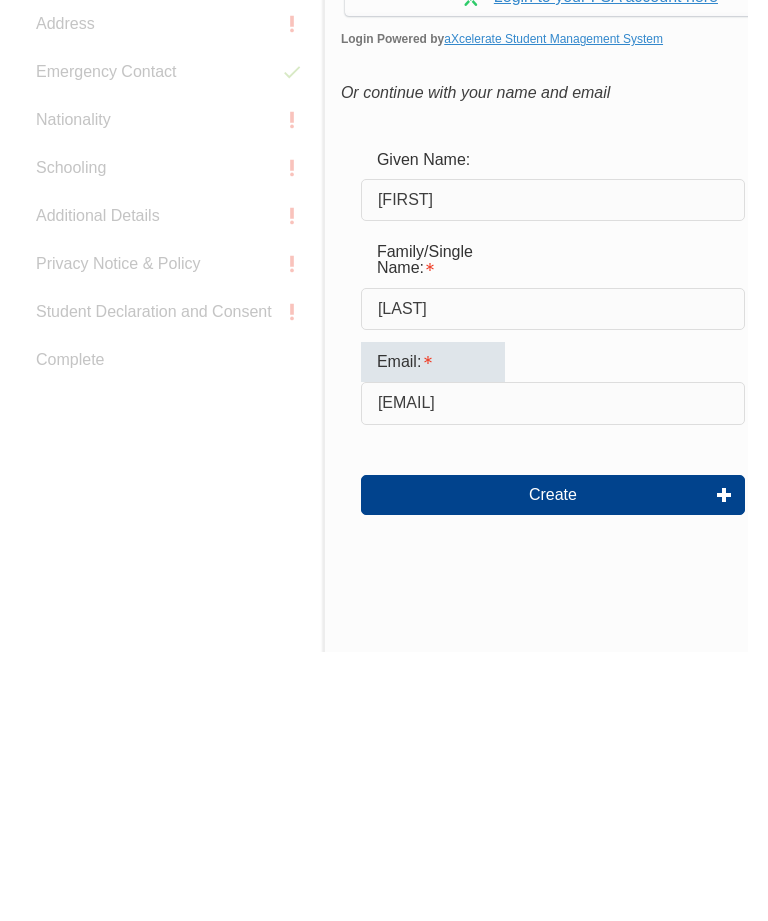 type on "revans@daikin.com.au" 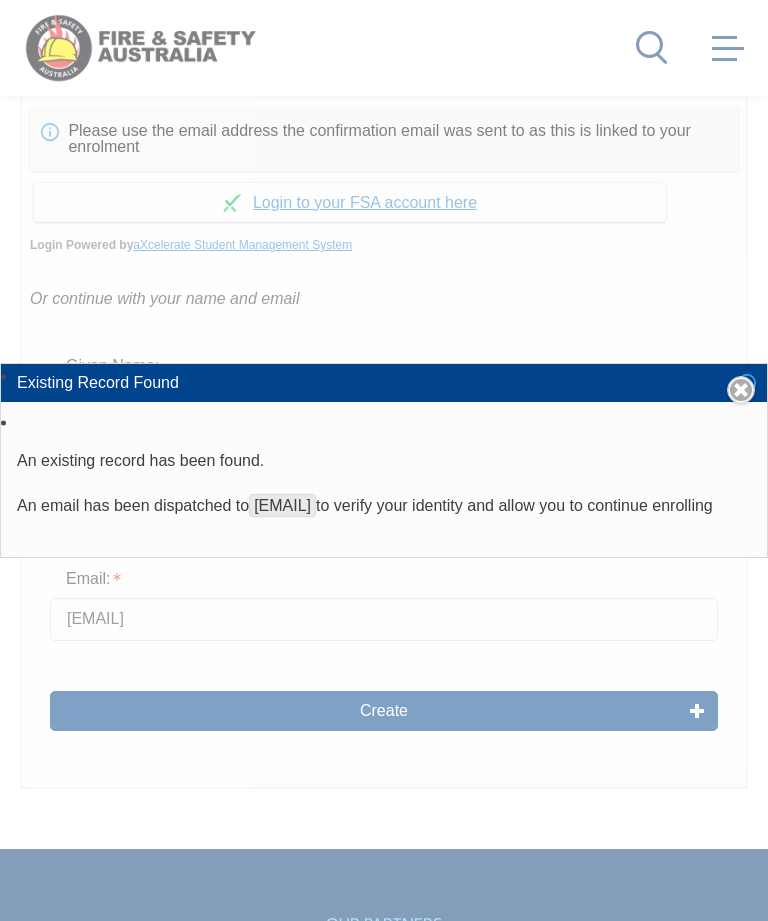 scroll, scrollTop: 804, scrollLeft: 0, axis: vertical 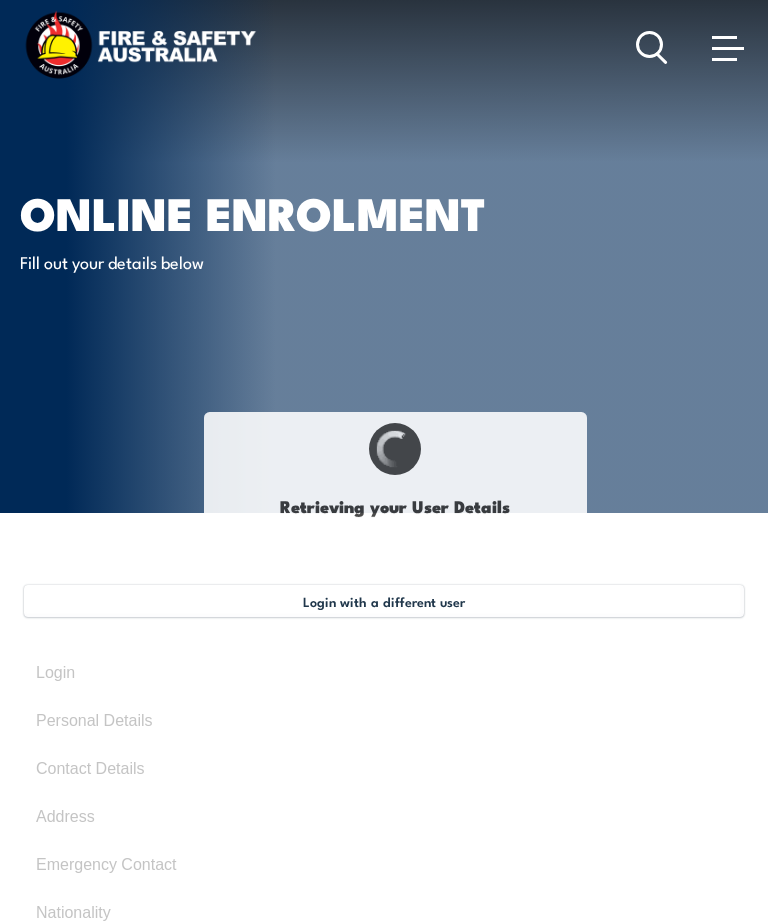 select on "Mr" 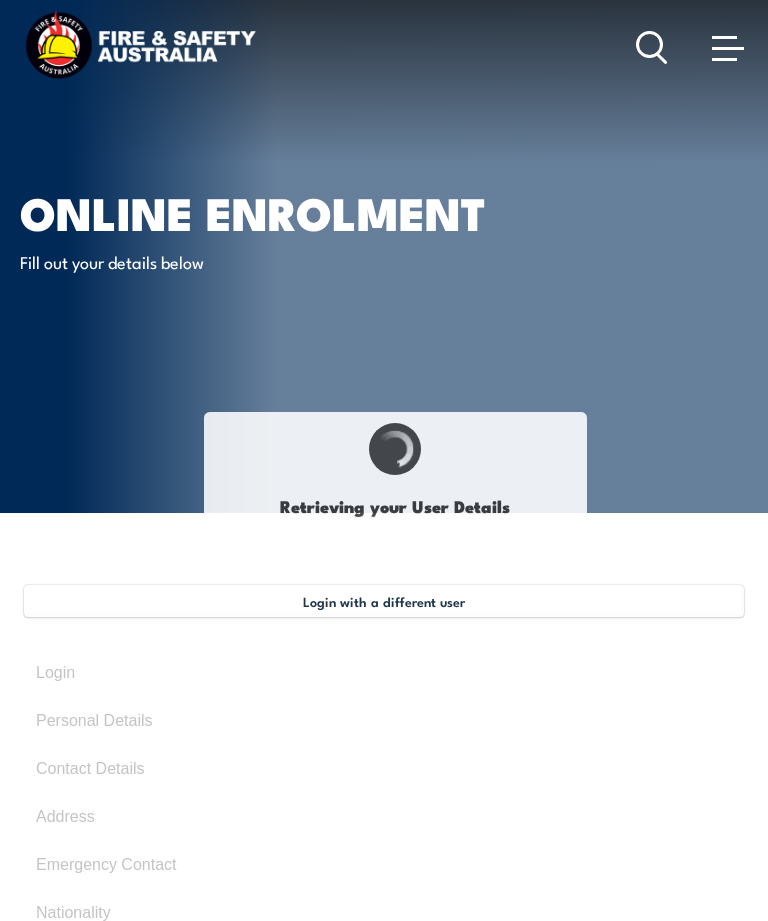 type on "[FIRST]" 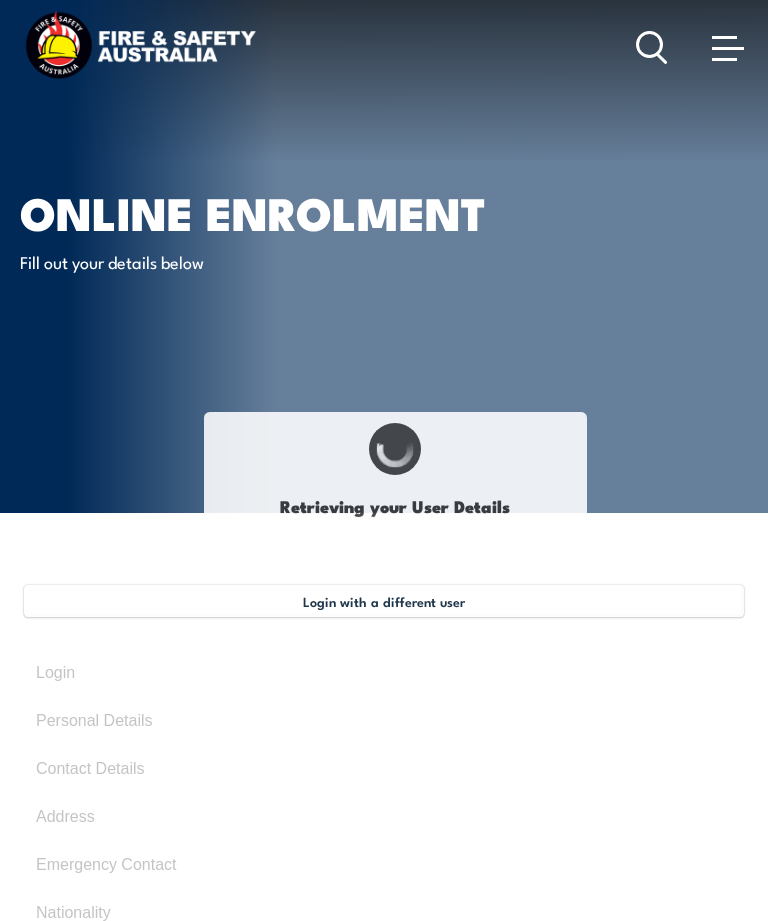 type on "[LAST]" 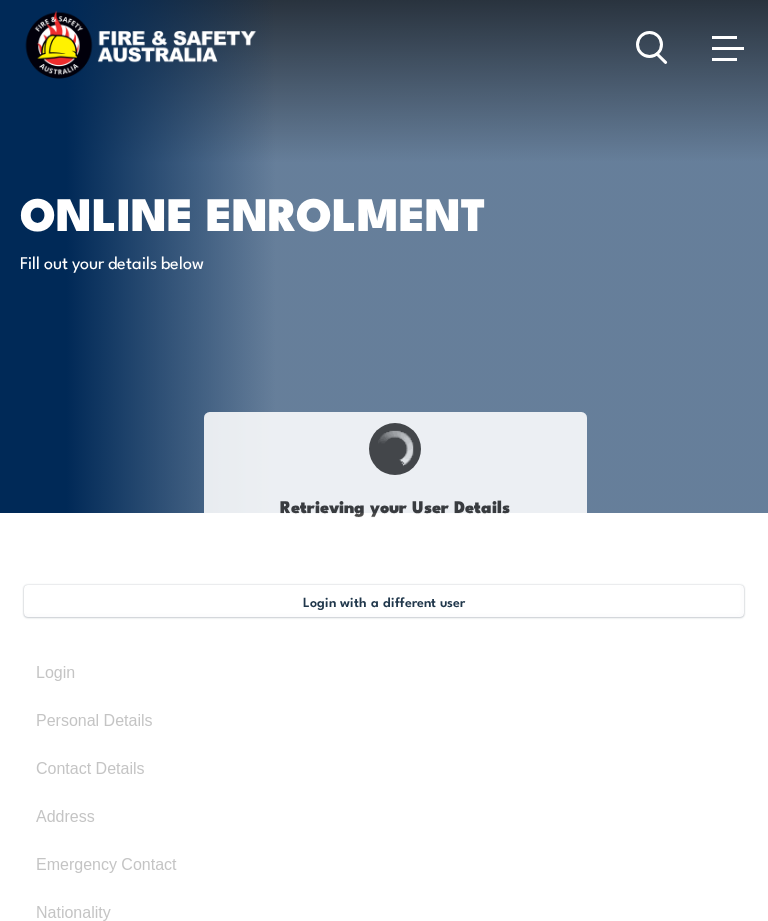 type on "April 7, 1986" 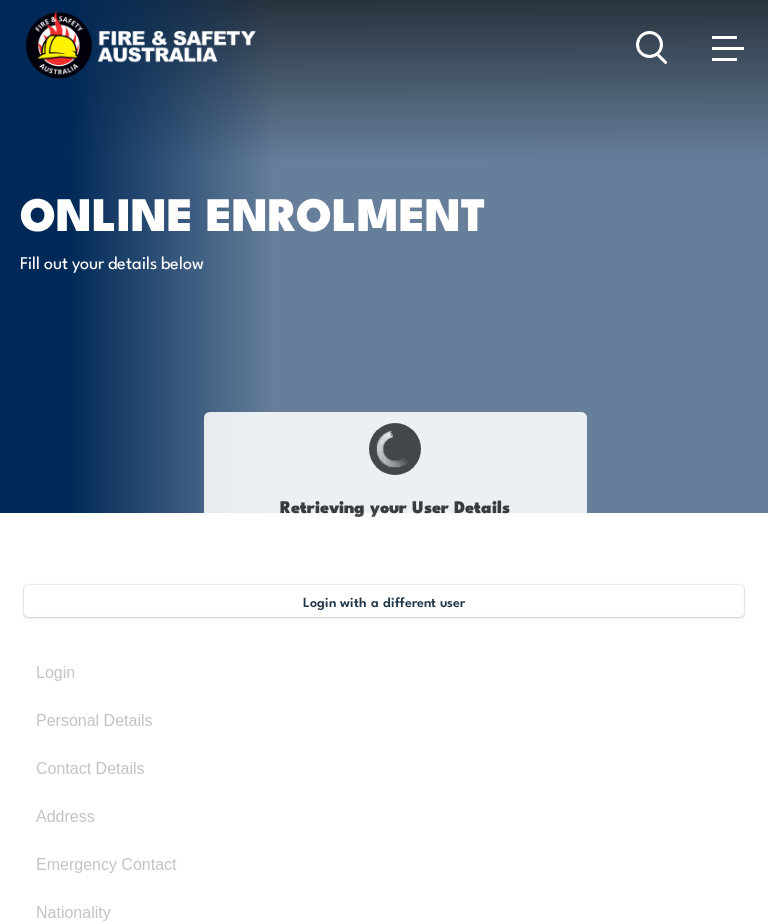 type on "88Q7WRU2YU" 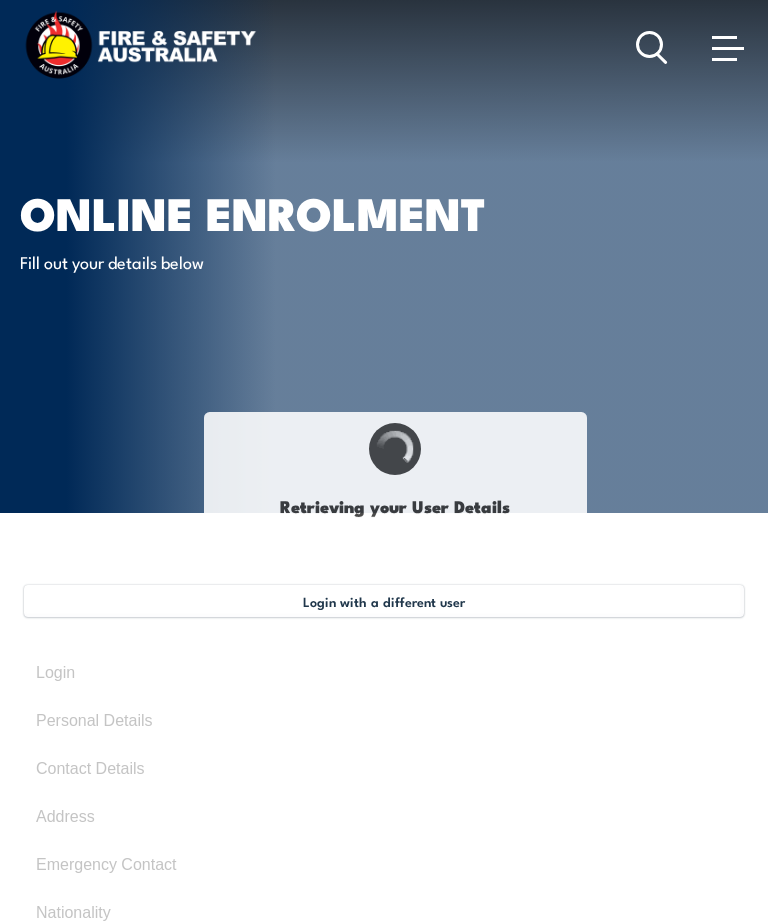 select on "M" 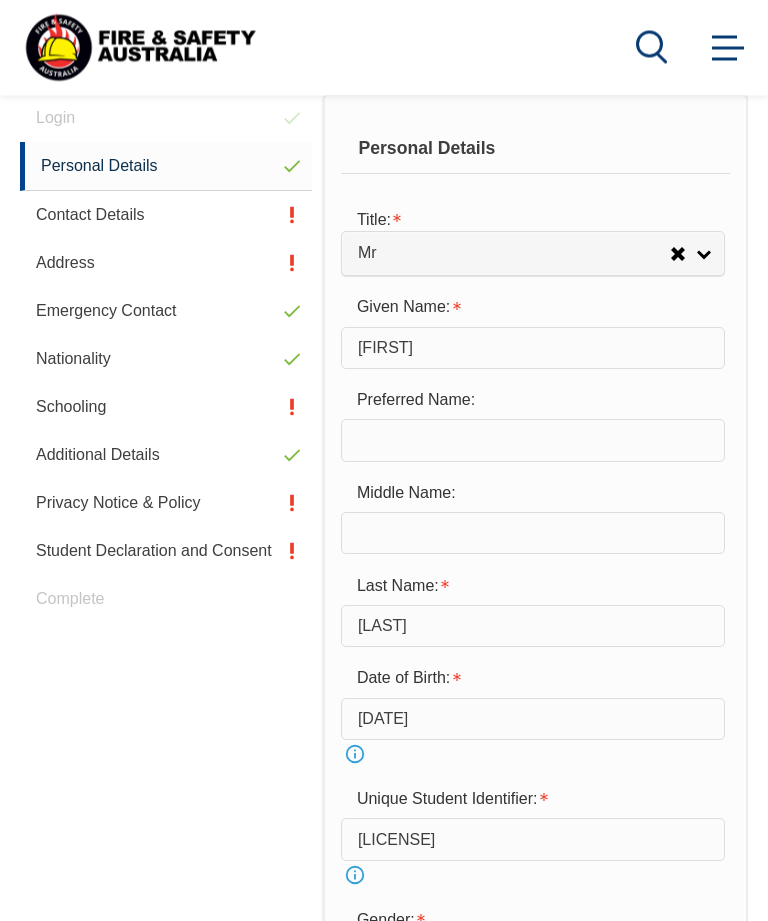 scroll, scrollTop: 555, scrollLeft: 0, axis: vertical 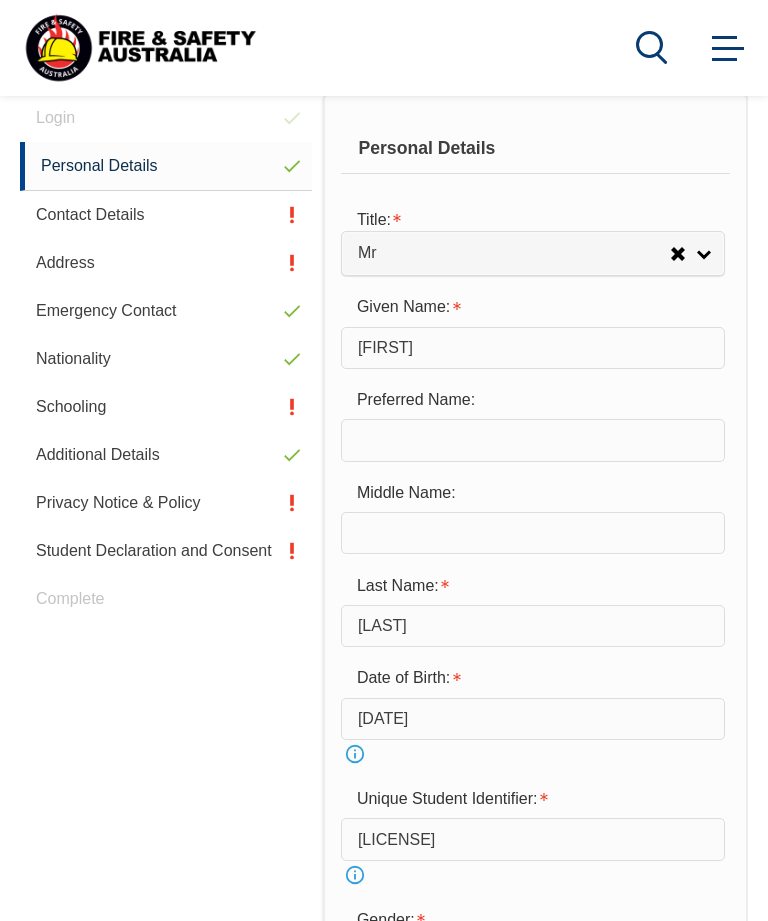 click on "Contact Details" at bounding box center (166, 215) 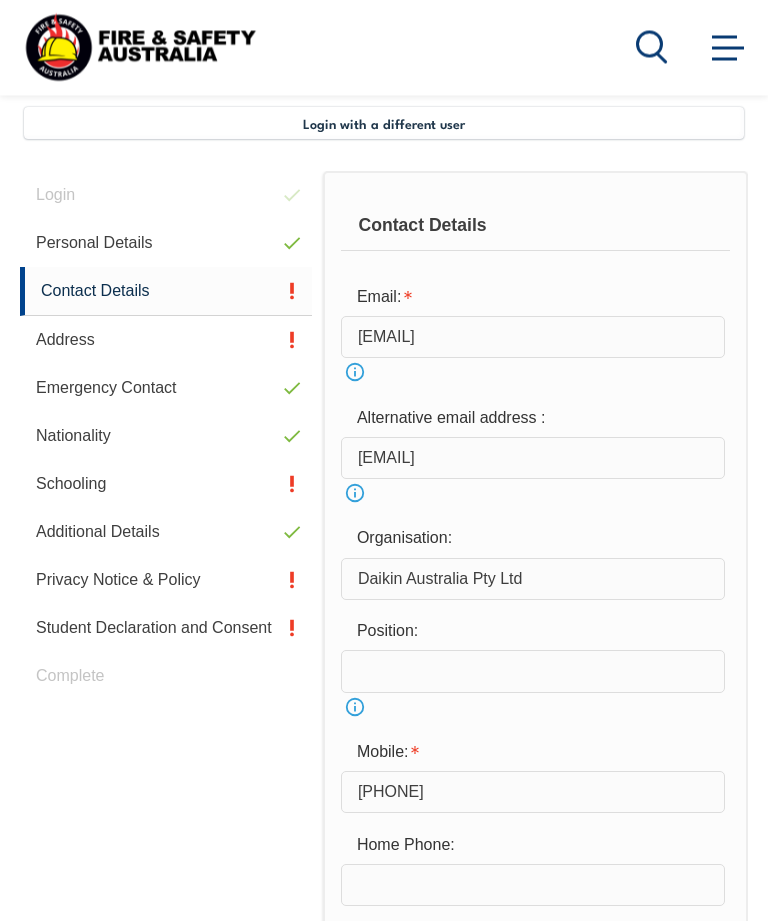 scroll, scrollTop: 477, scrollLeft: 0, axis: vertical 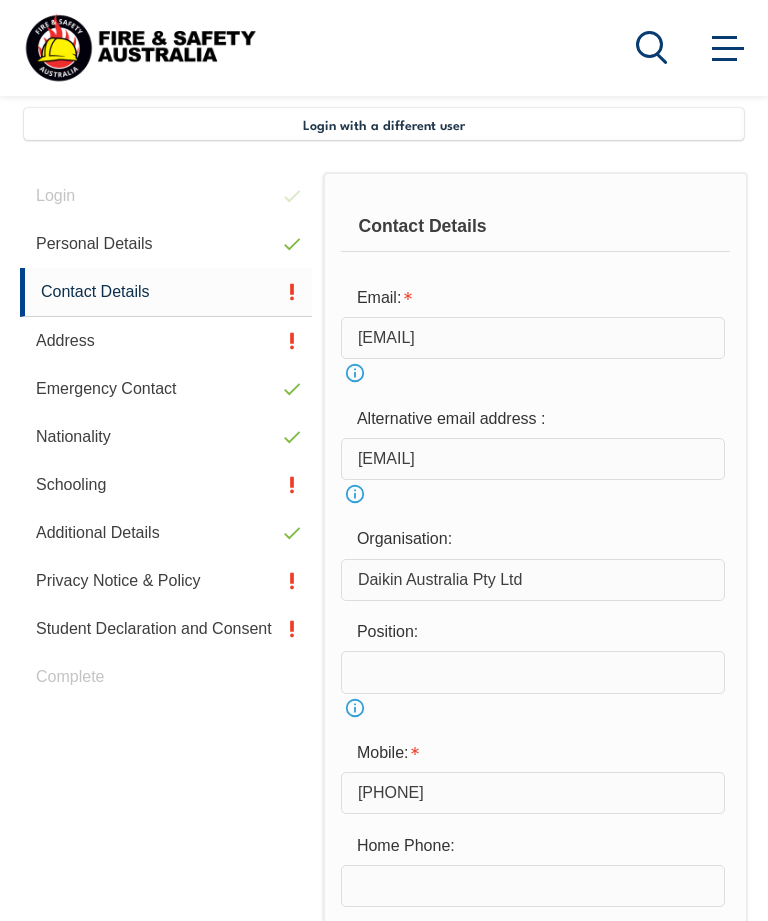 click on "Address" at bounding box center (166, 341) 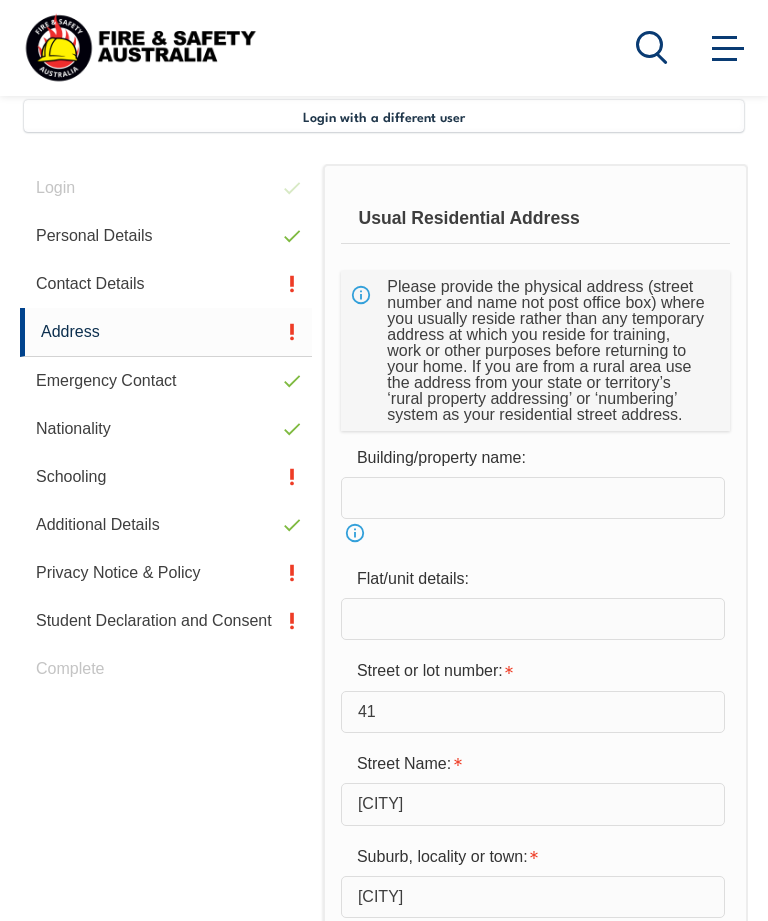 click on "Address" at bounding box center (166, 332) 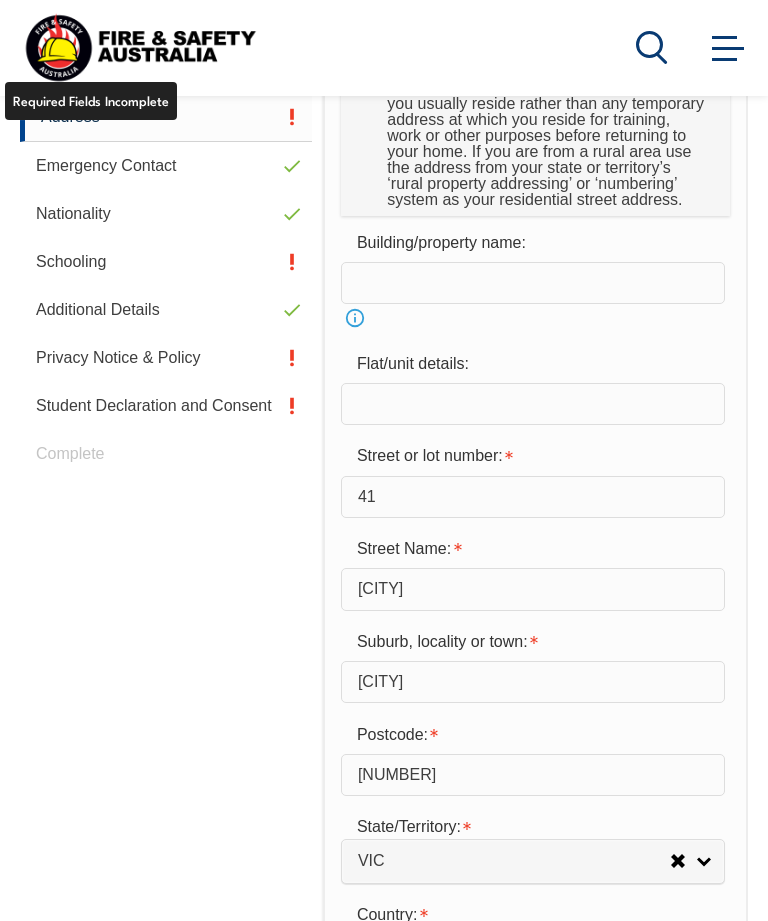 click on "Schooling" at bounding box center [166, 262] 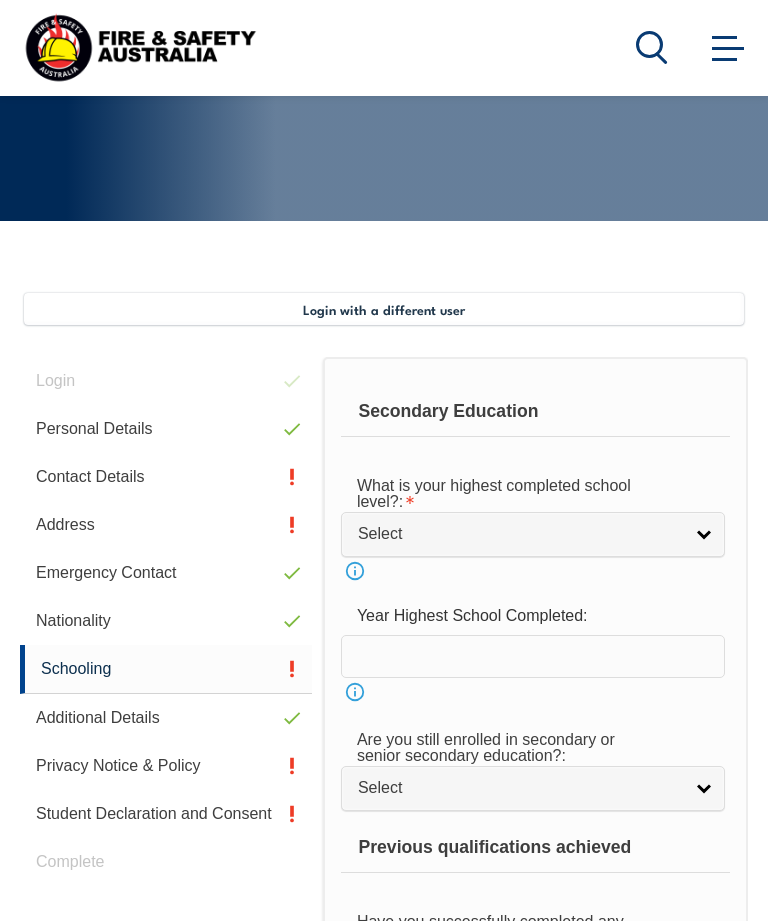 scroll, scrollTop: 275, scrollLeft: 0, axis: vertical 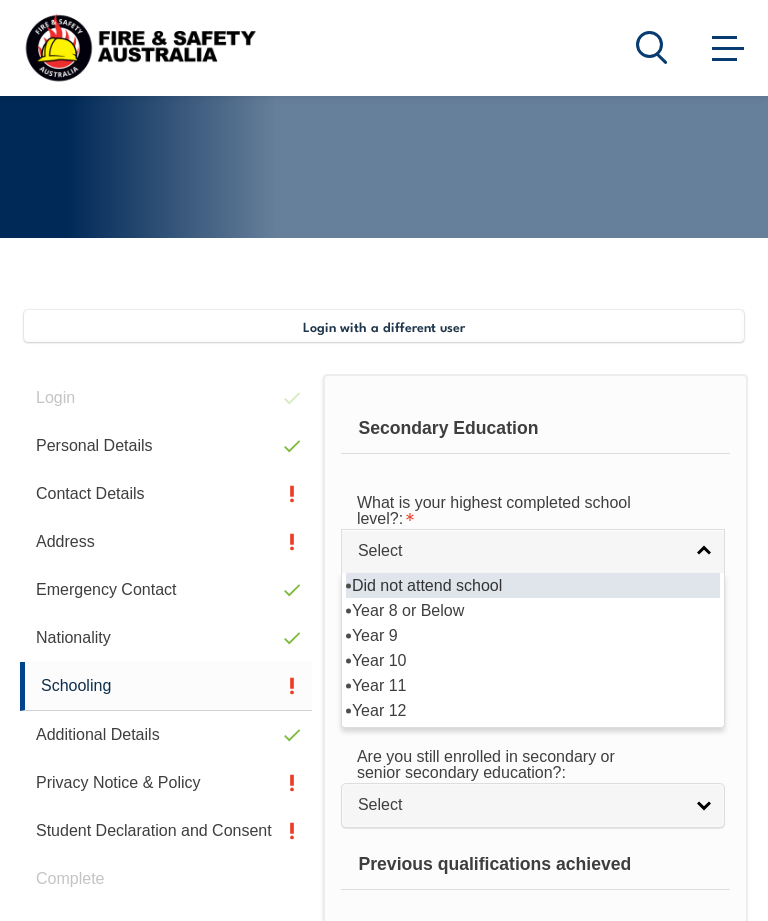 select on "11" 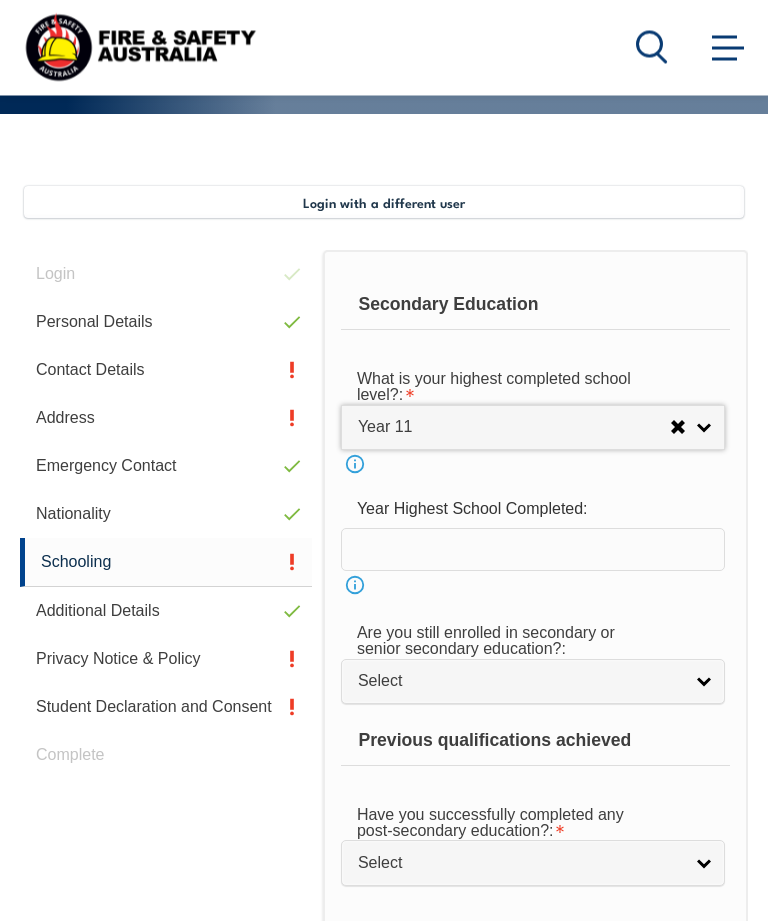 scroll, scrollTop: 399, scrollLeft: 0, axis: vertical 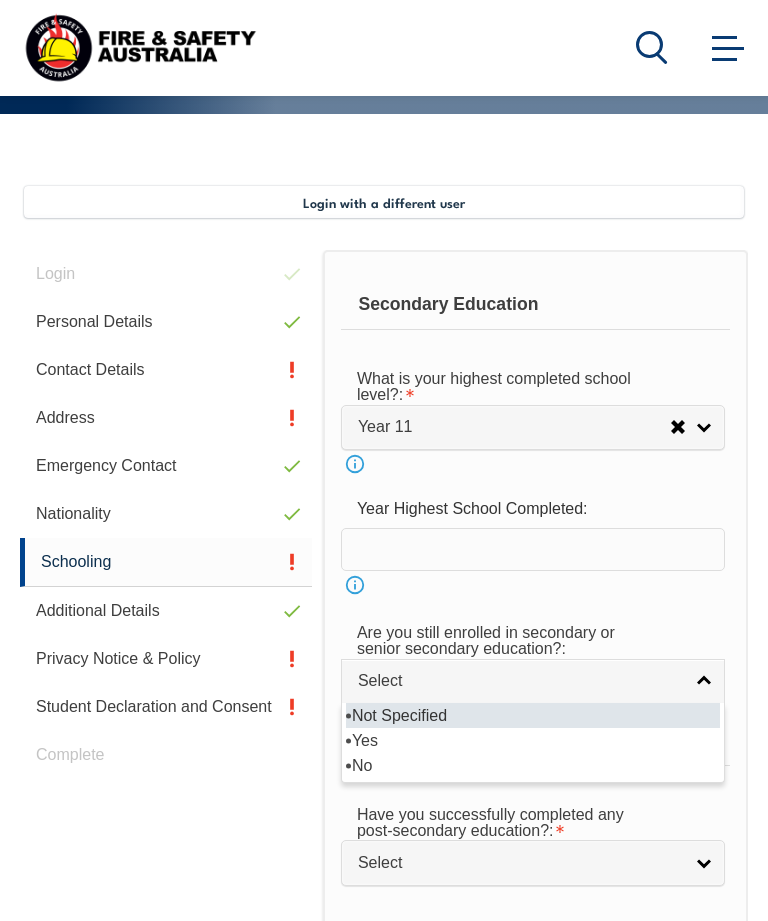 select on "false" 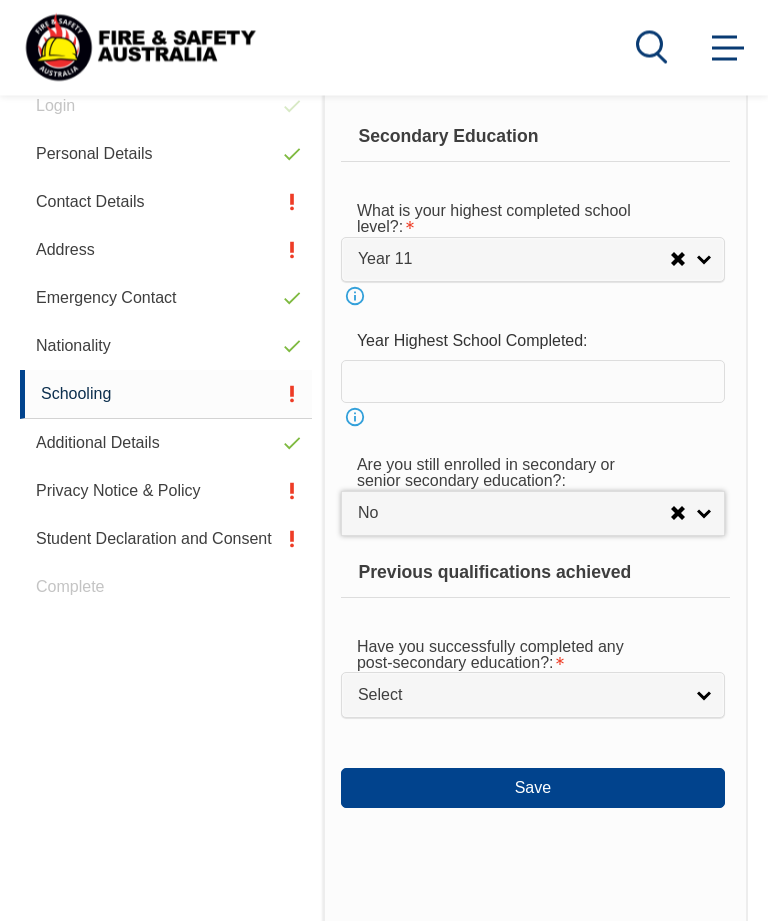 scroll, scrollTop: 567, scrollLeft: 0, axis: vertical 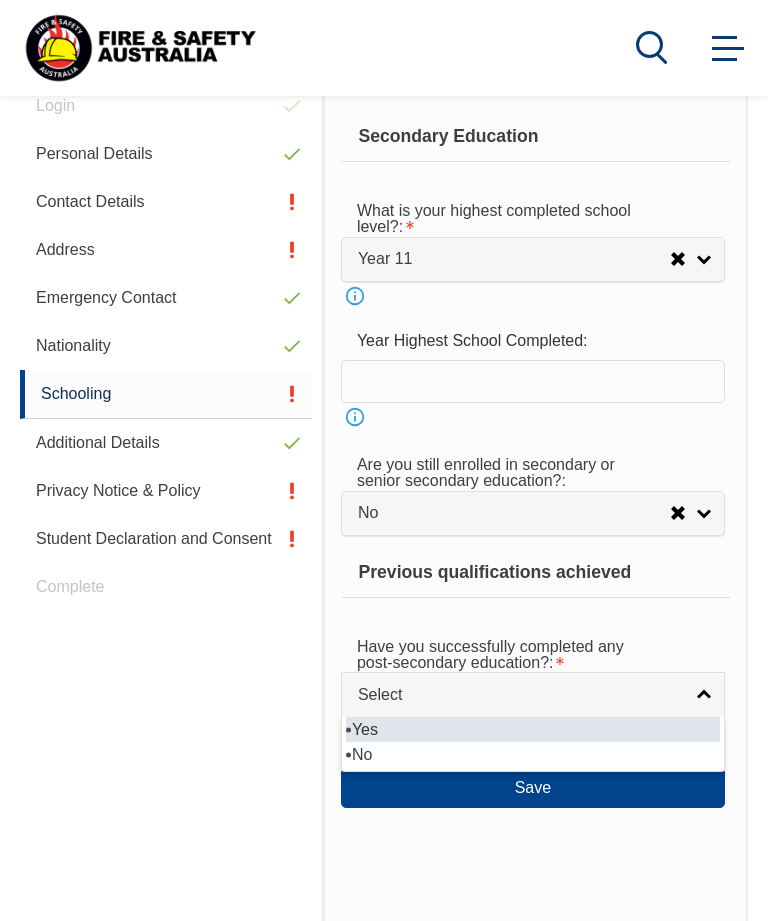 select on "true" 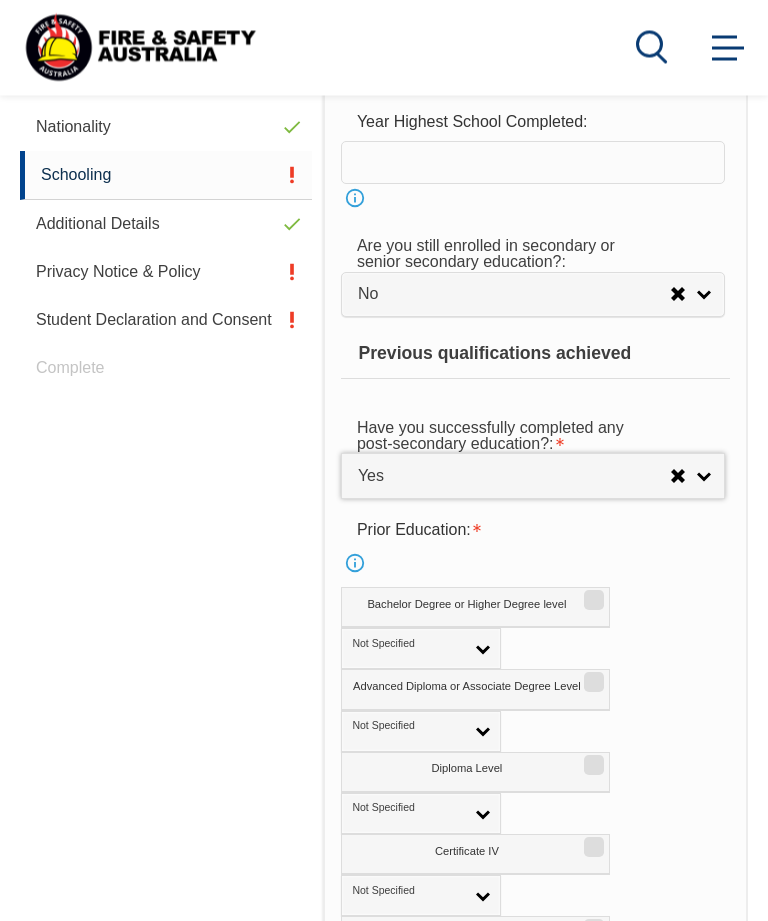 scroll, scrollTop: 793, scrollLeft: 0, axis: vertical 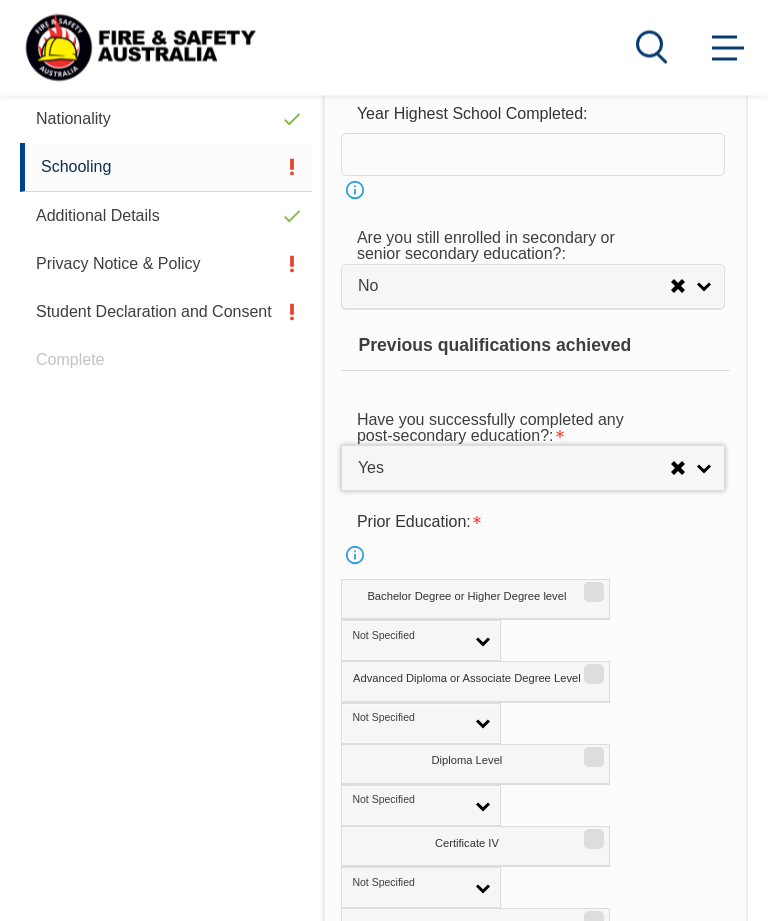 click on "Bachelor Degree or Higher Degree level" at bounding box center [591, 586] 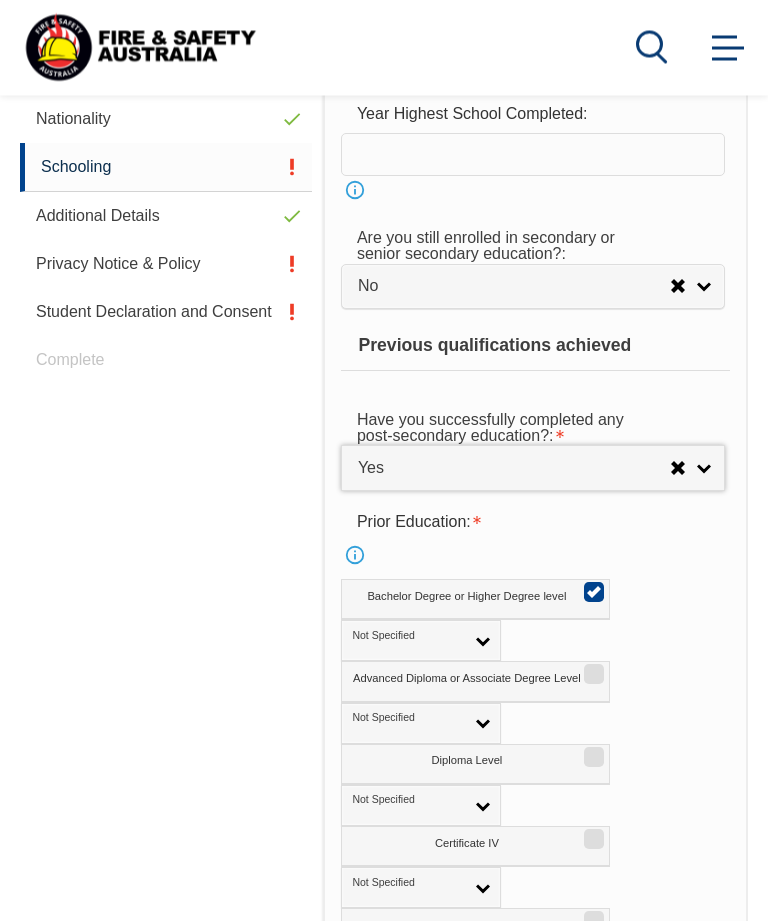 scroll, scrollTop: 794, scrollLeft: 0, axis: vertical 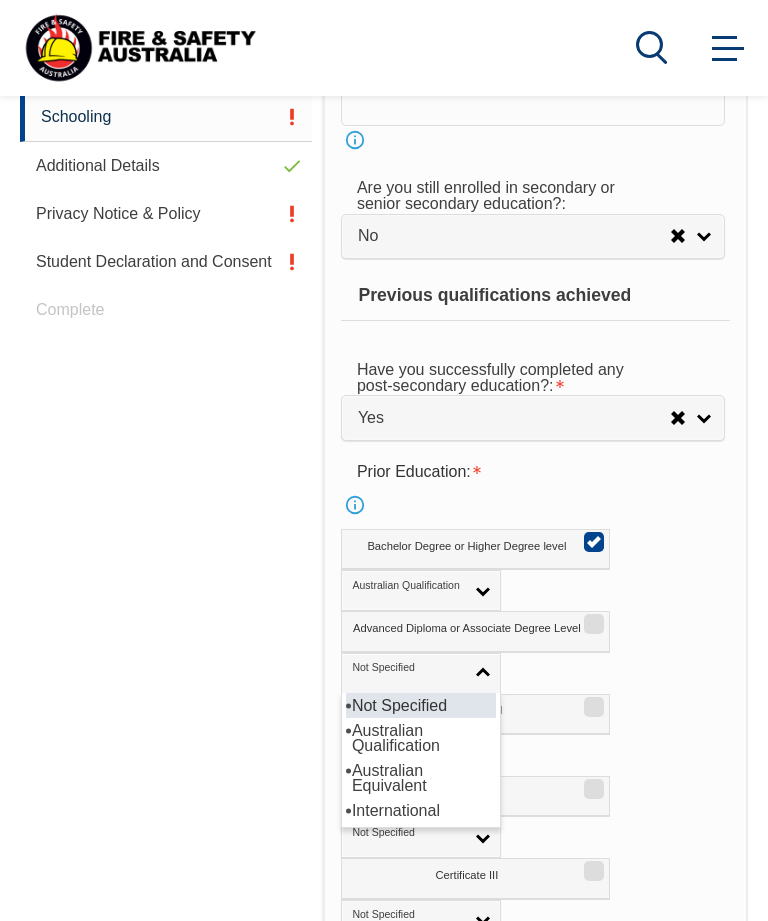 click on "Advanced Diploma or Associate Degree Level Not Specified Australian Qualification Australian Equivalent International
Not Specified
Not Specified Australian Qualification Australian Equivalent International" at bounding box center (535, 652) 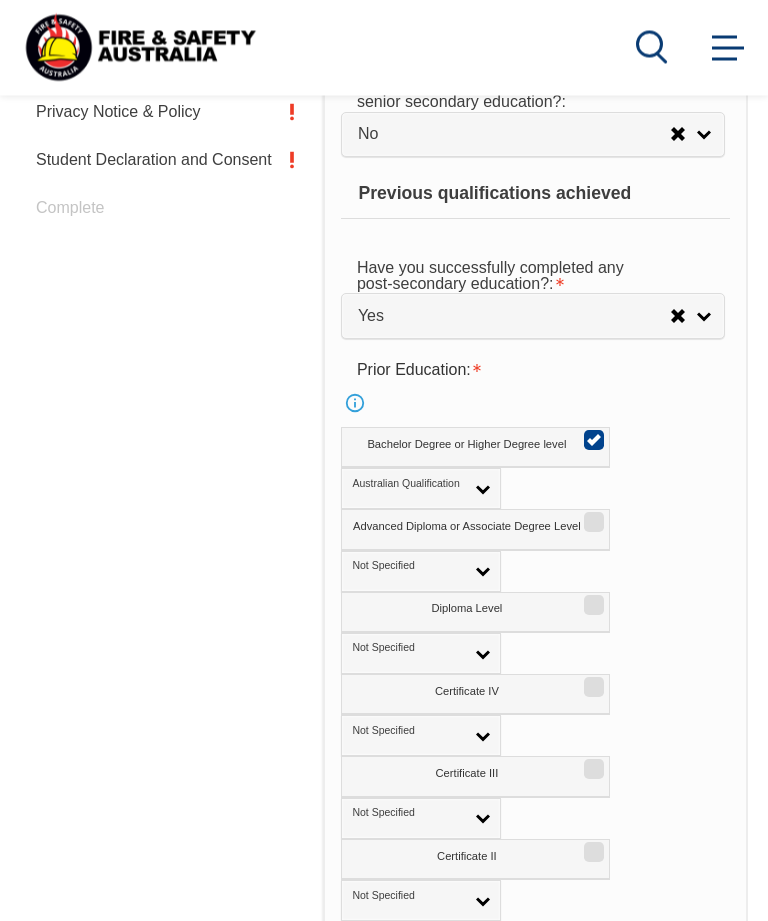 scroll, scrollTop: 946, scrollLeft: 0, axis: vertical 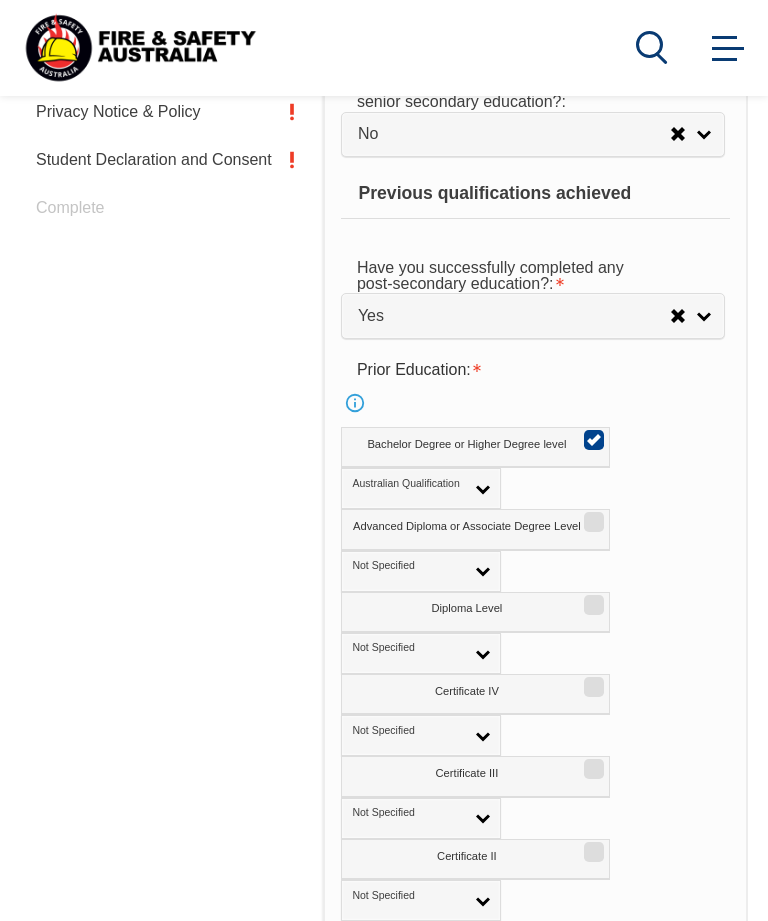 click on "Certificate IV" at bounding box center (591, 680) 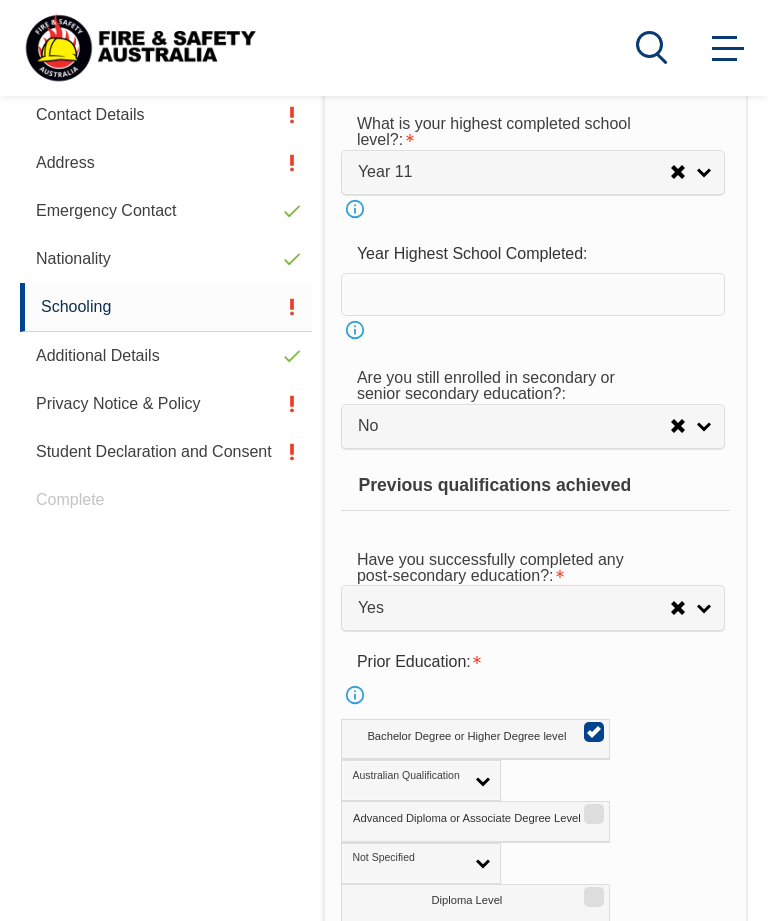 scroll, scrollTop: 657, scrollLeft: 0, axis: vertical 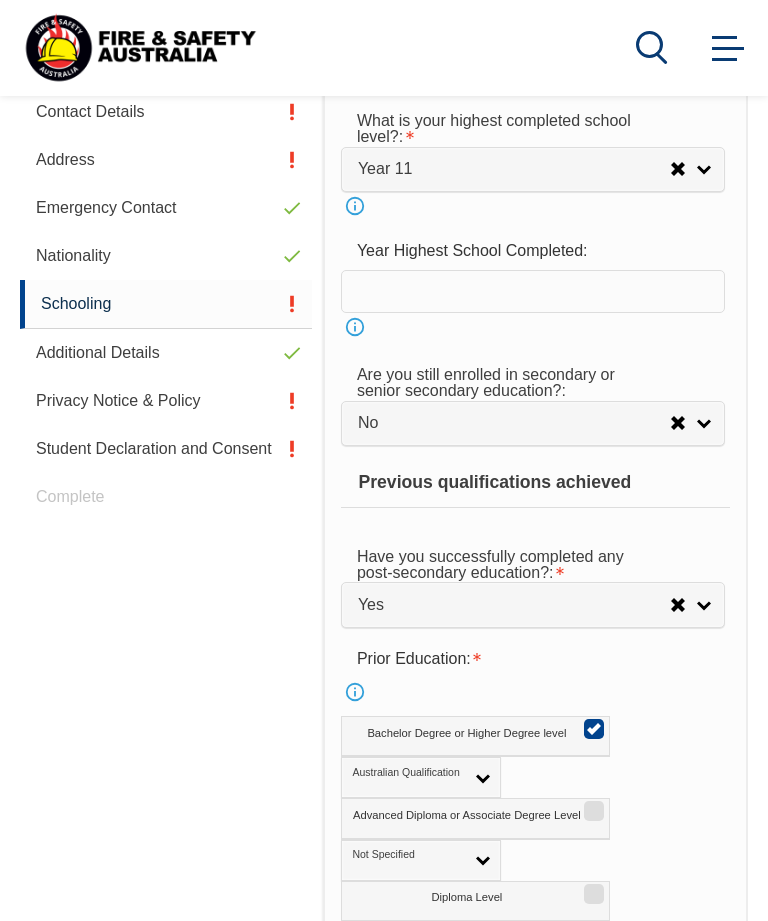 click on "Privacy Notice & Policy" at bounding box center [166, 401] 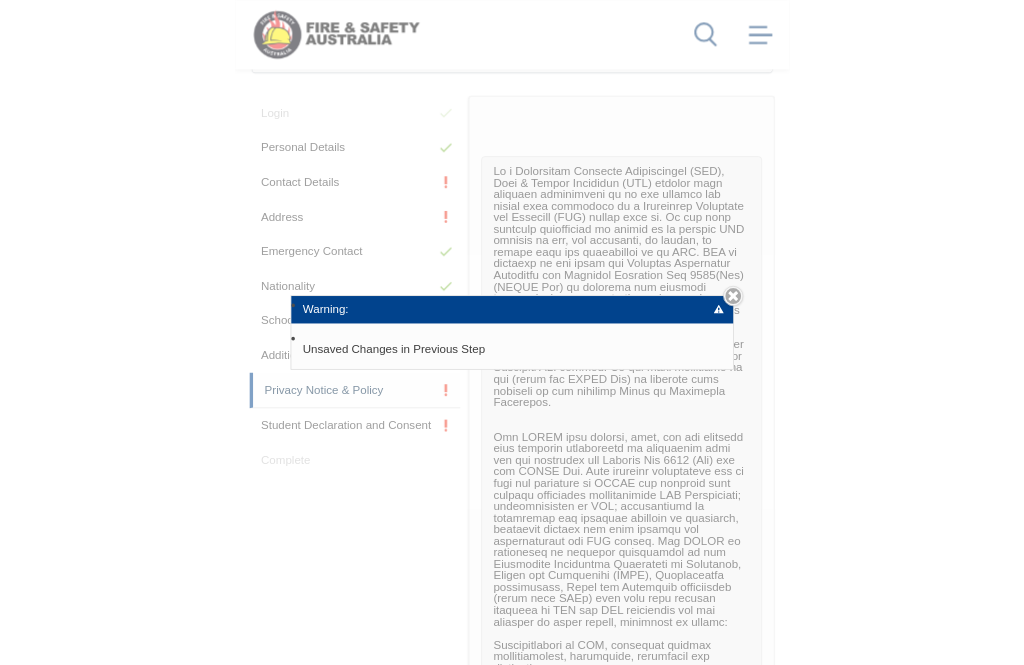 scroll, scrollTop: 645, scrollLeft: 0, axis: vertical 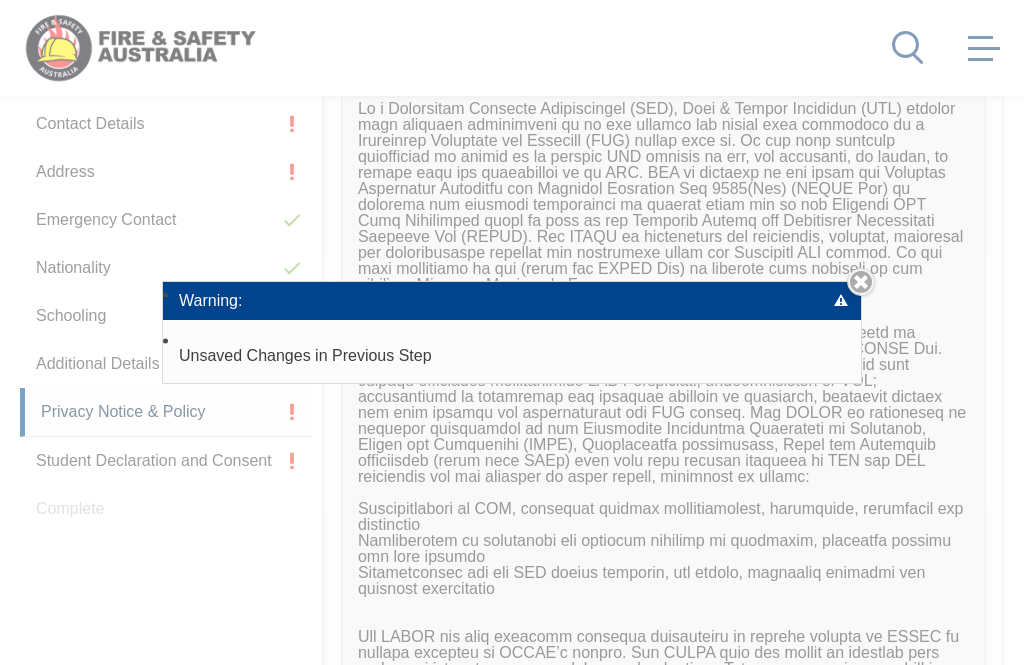 click on "Warning: Unsaved Changes in Previous Step Close" at bounding box center (512, 332) 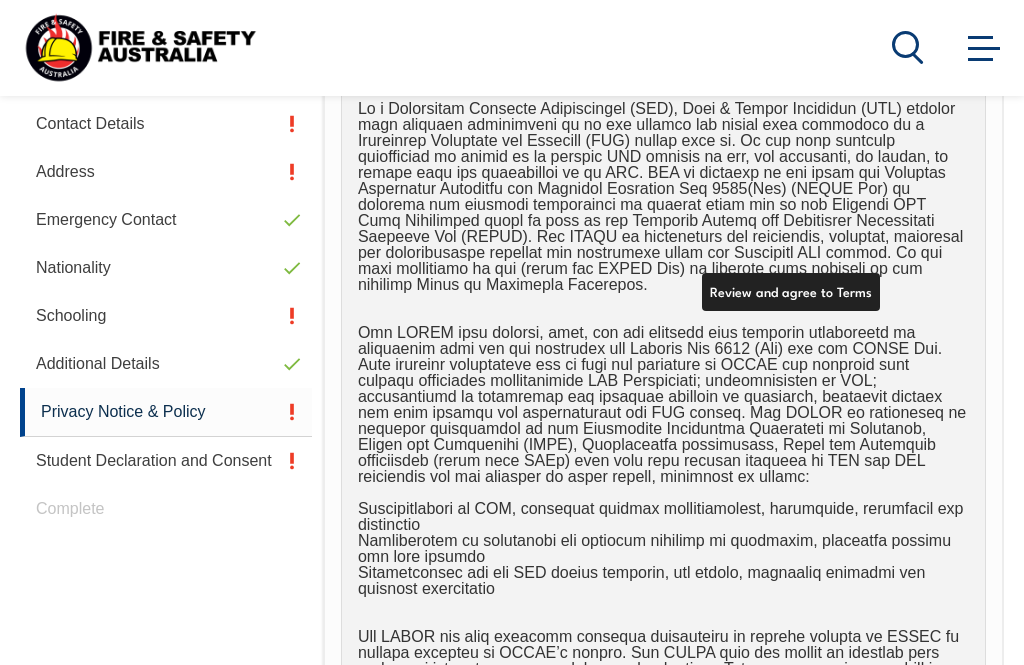 click on "Privacy Notice & Policy" at bounding box center (166, 412) 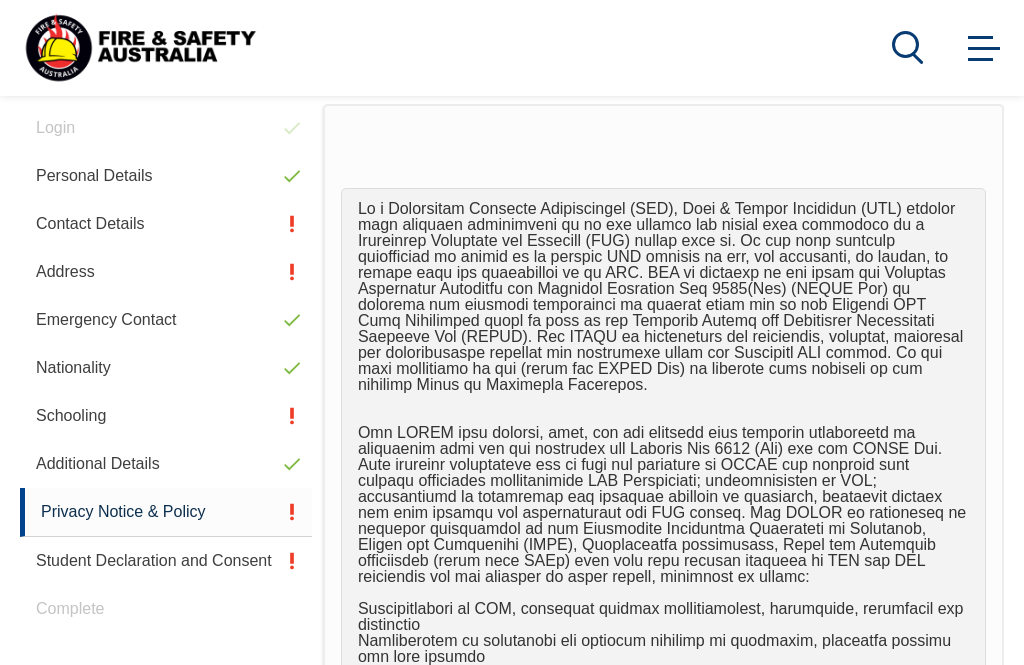 scroll, scrollTop: 485, scrollLeft: 0, axis: vertical 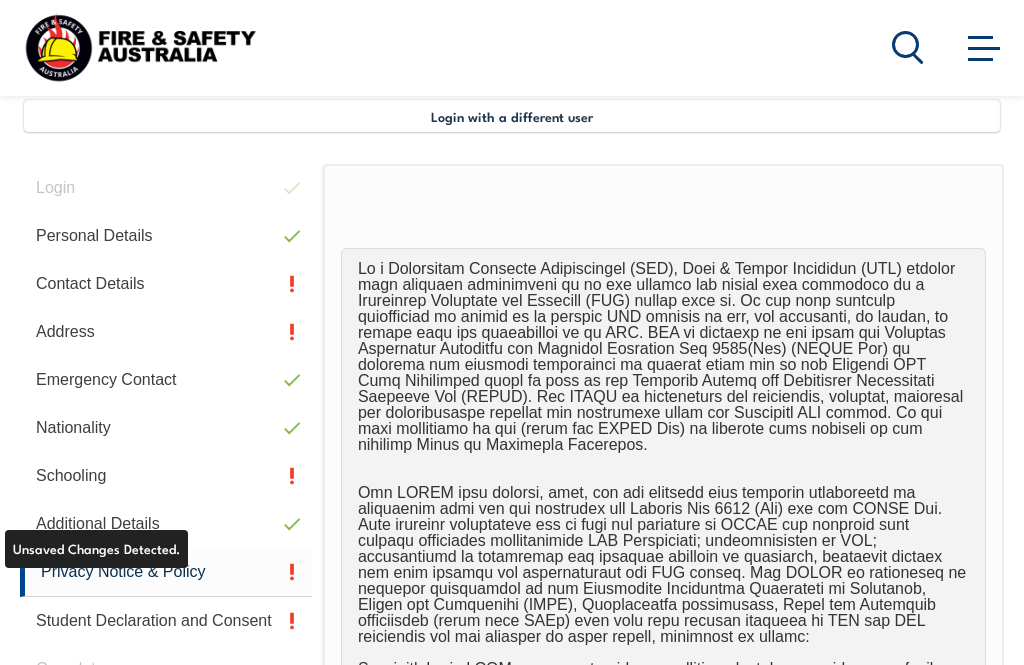 click on "Schooling" at bounding box center (166, 476) 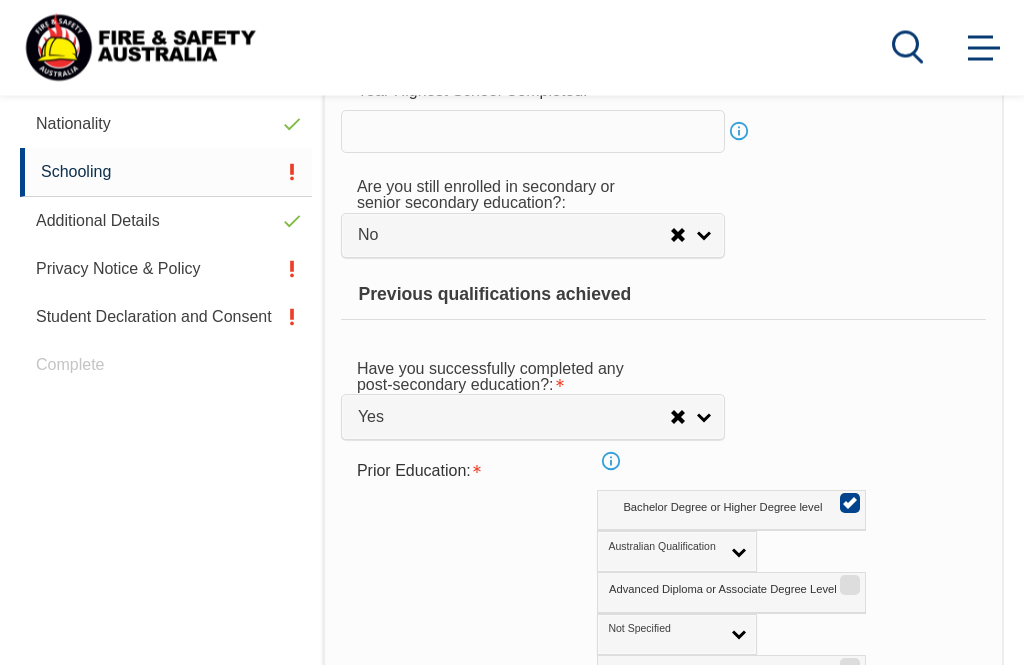 scroll, scrollTop: 769, scrollLeft: 0, axis: vertical 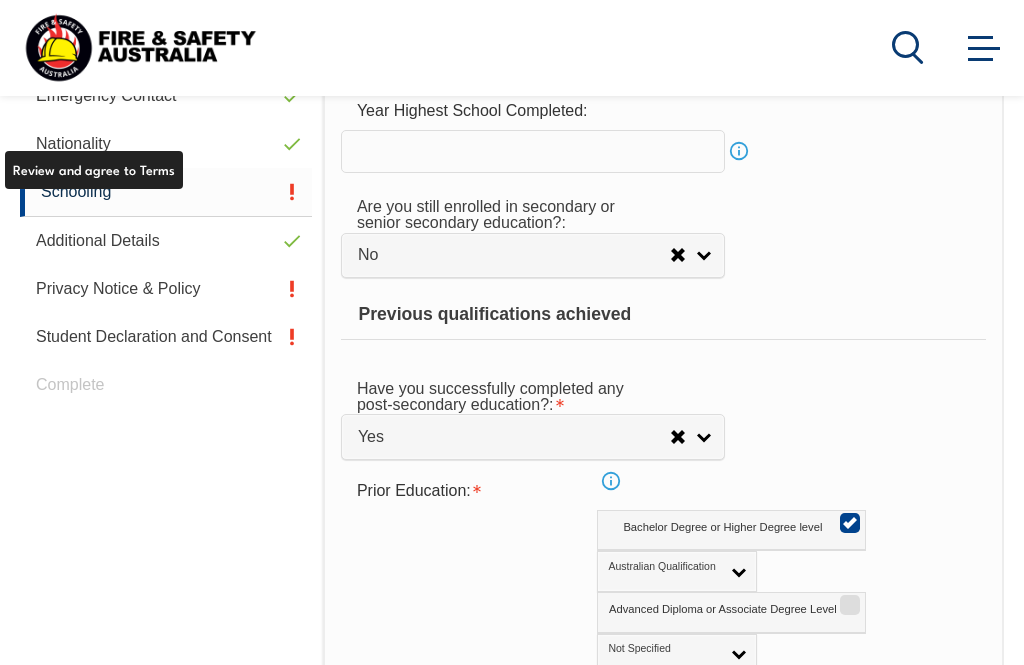 click on "Privacy Notice & Policy" at bounding box center (166, 289) 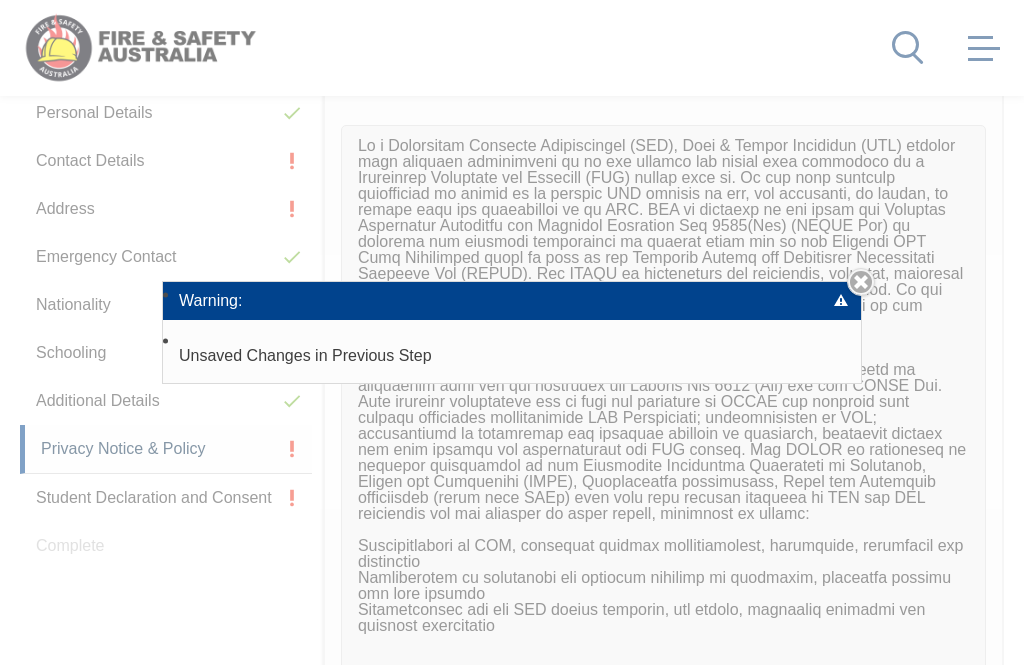 scroll, scrollTop: 485, scrollLeft: 0, axis: vertical 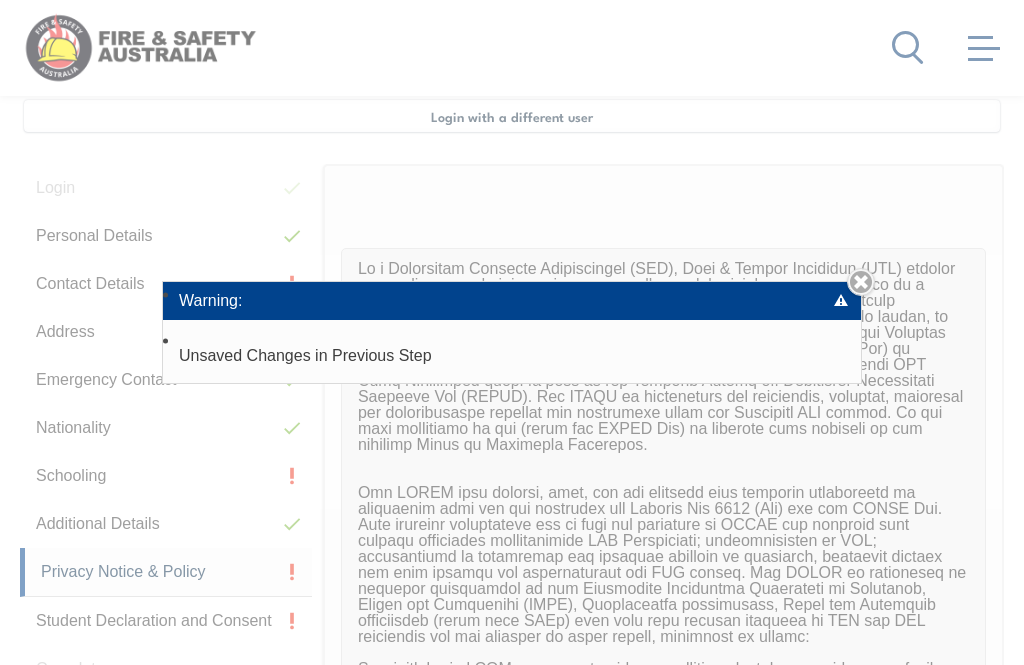 click on "Close" at bounding box center (861, 282) 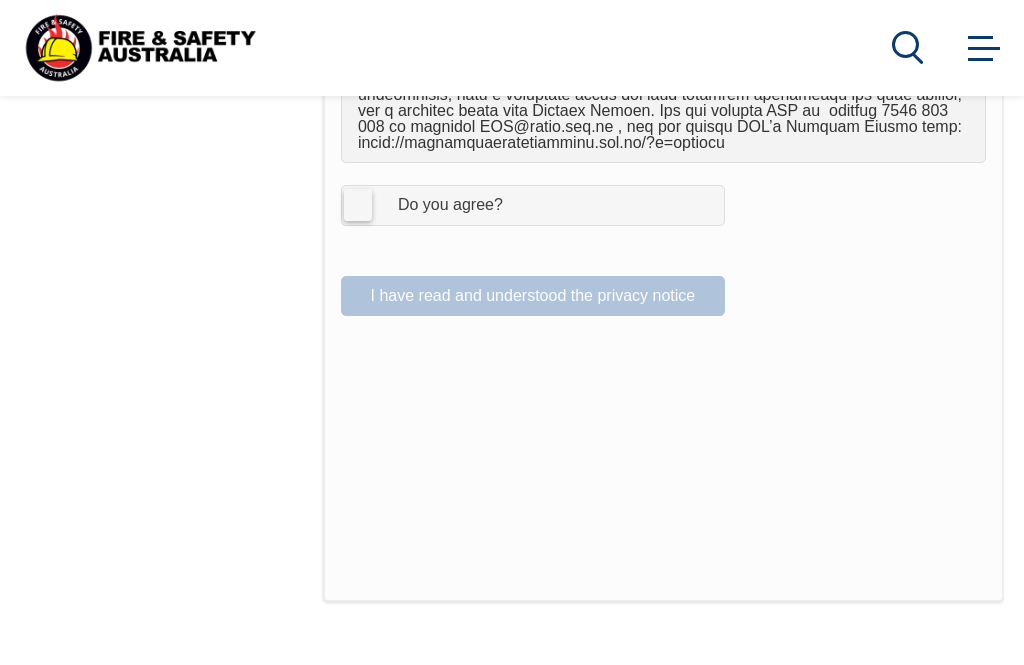 scroll, scrollTop: 1464, scrollLeft: 0, axis: vertical 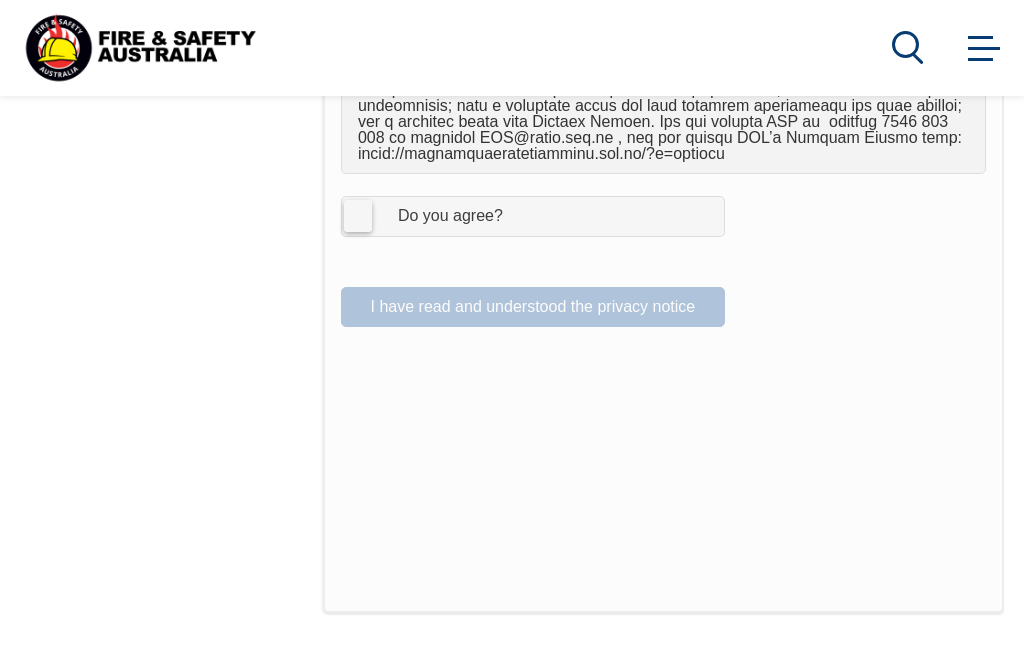 click on "I Agree Do you agree?" at bounding box center (533, 216) 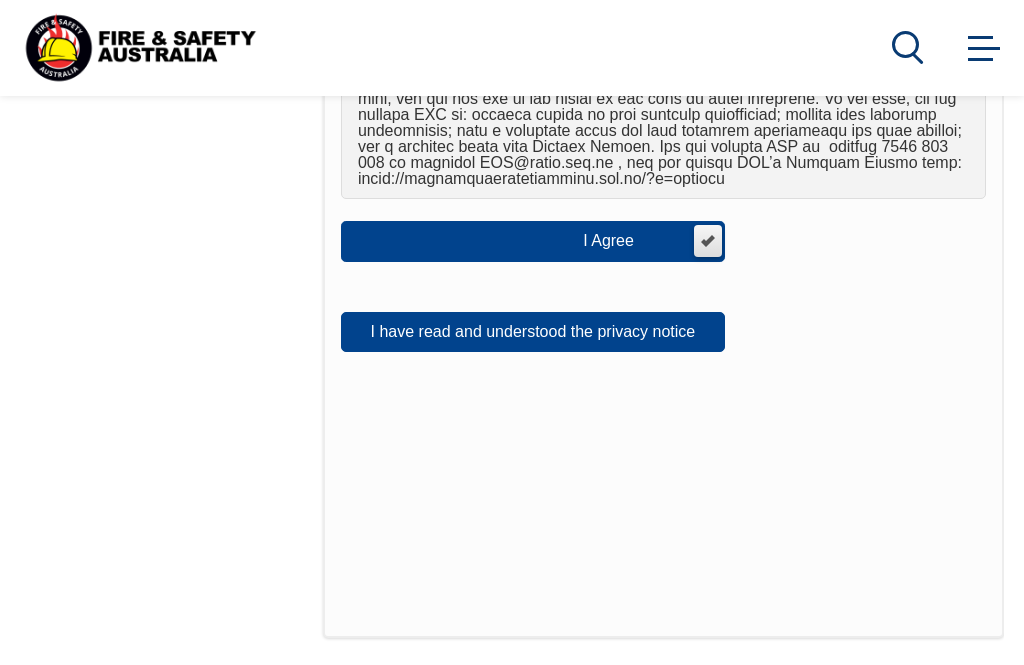 scroll, scrollTop: 1436, scrollLeft: 0, axis: vertical 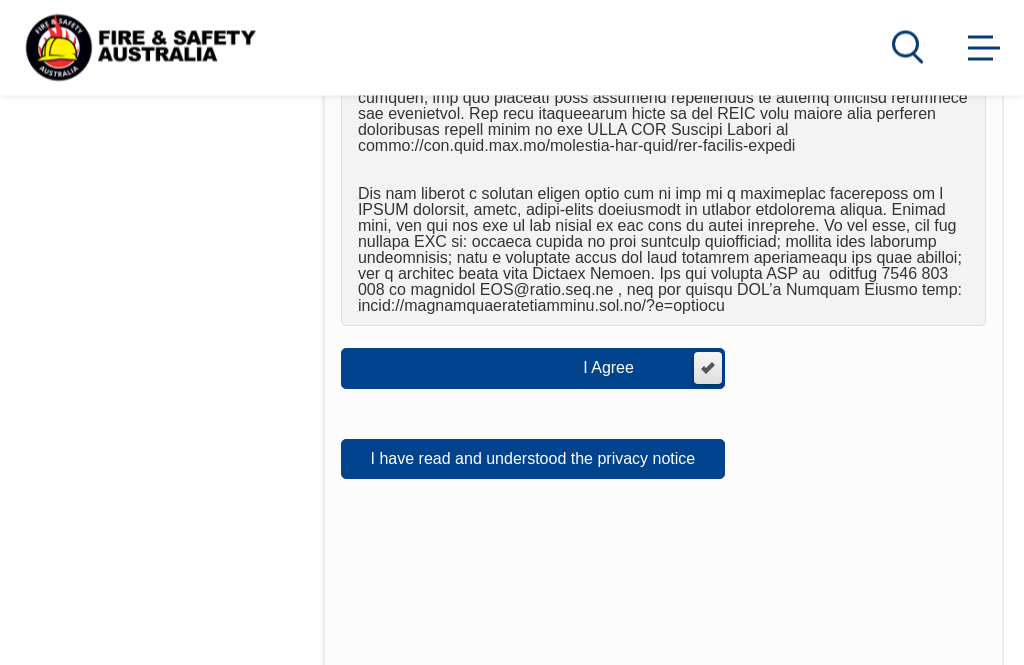 click on "I have read and understood the privacy notice" at bounding box center (533, 460) 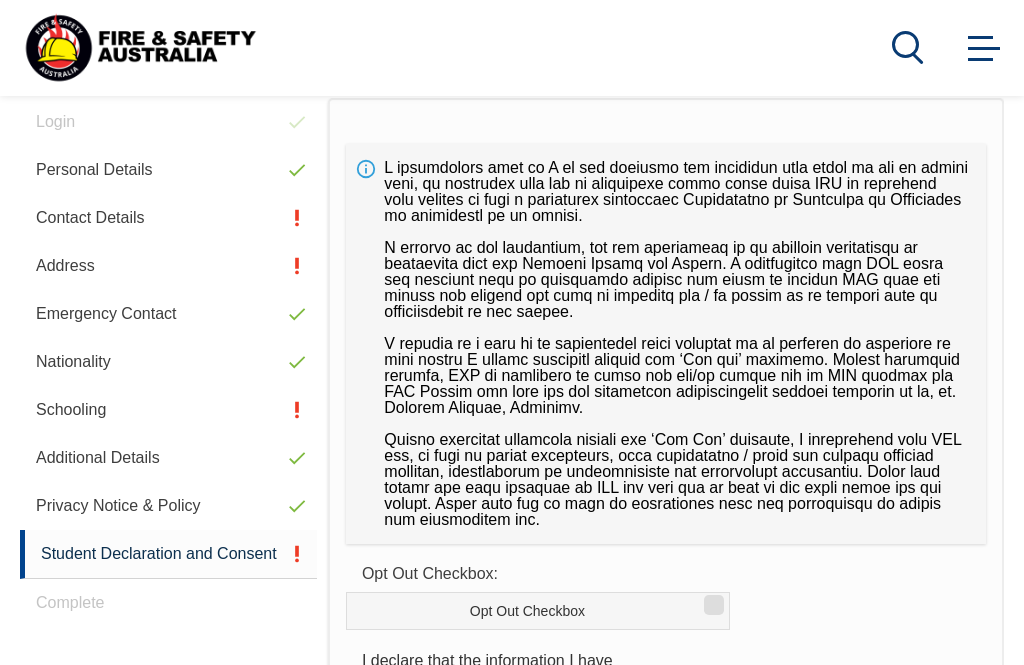 scroll, scrollTop: 556, scrollLeft: 0, axis: vertical 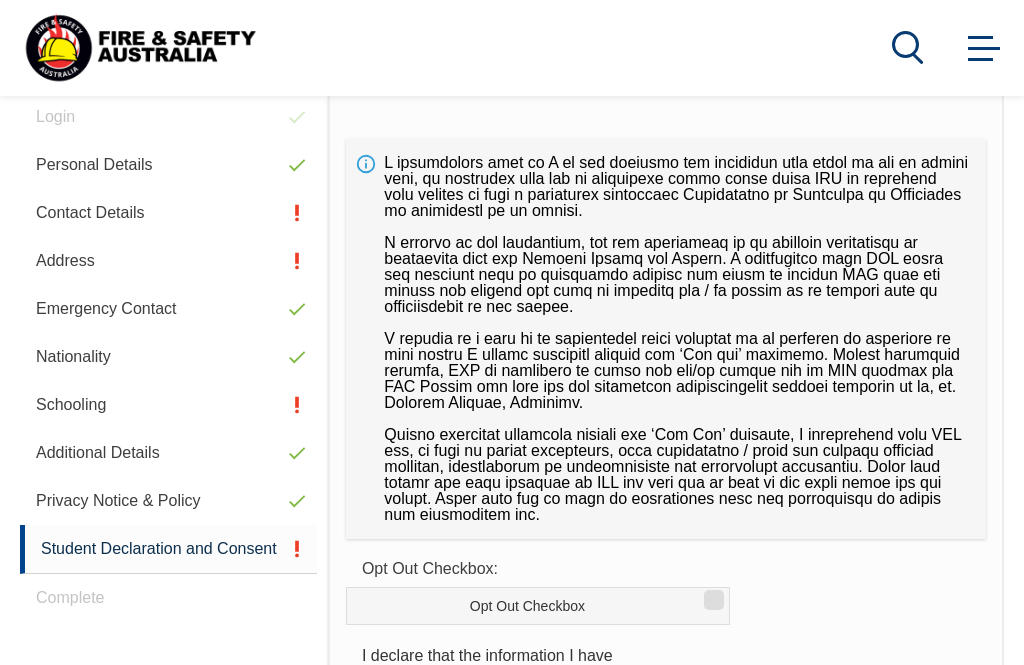 click on "Student Declaration and Consent" at bounding box center (168, 549) 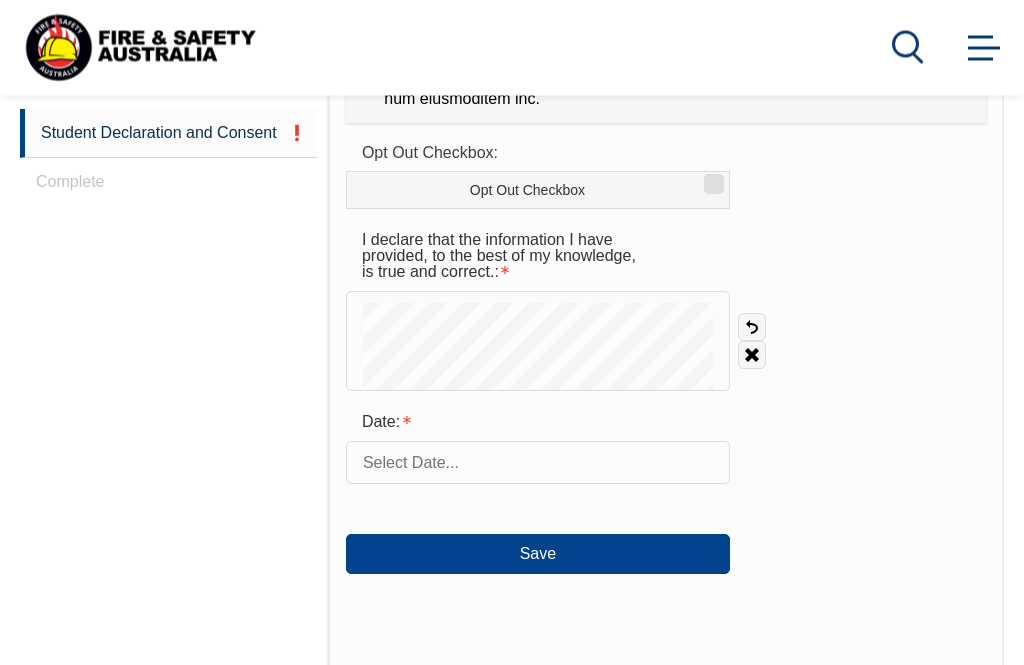 scroll, scrollTop: 974, scrollLeft: 0, axis: vertical 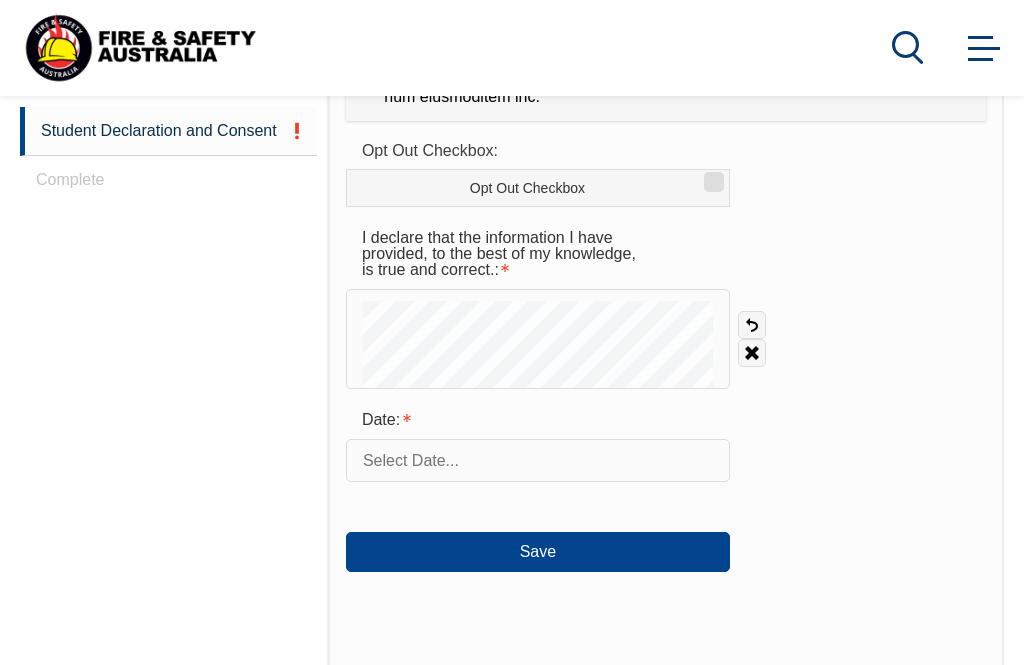 click at bounding box center (538, 460) 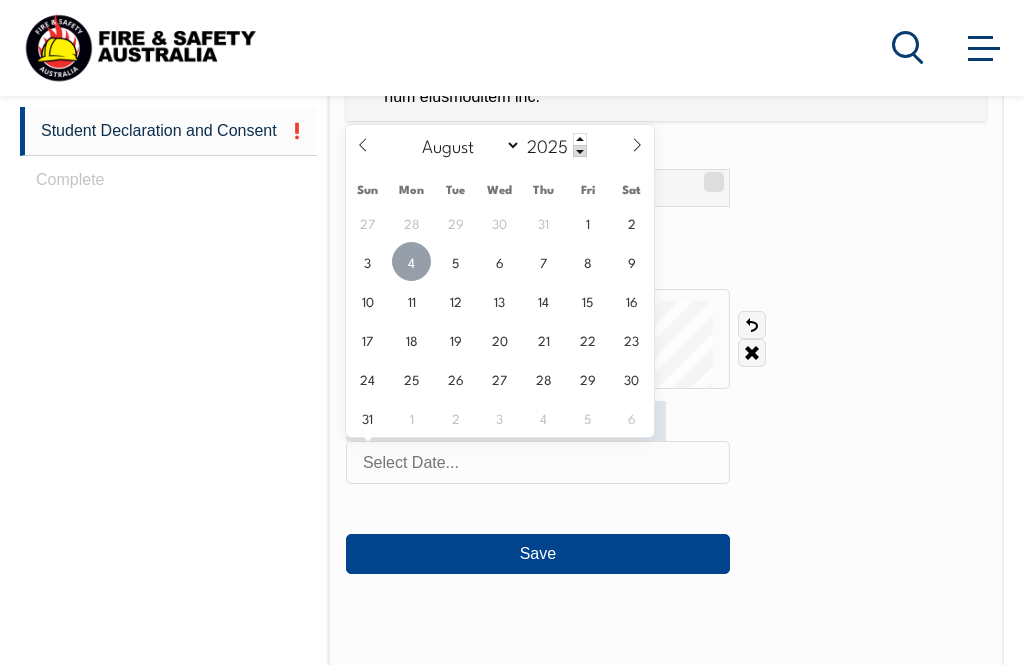 click on "4" at bounding box center [411, 261] 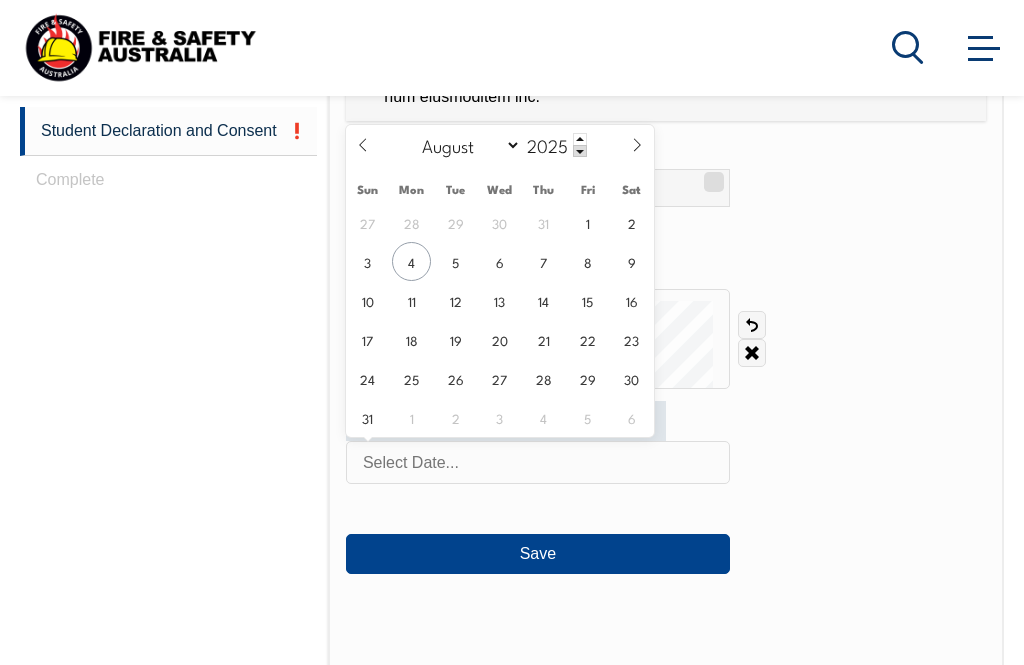 type on "August 4, 2025" 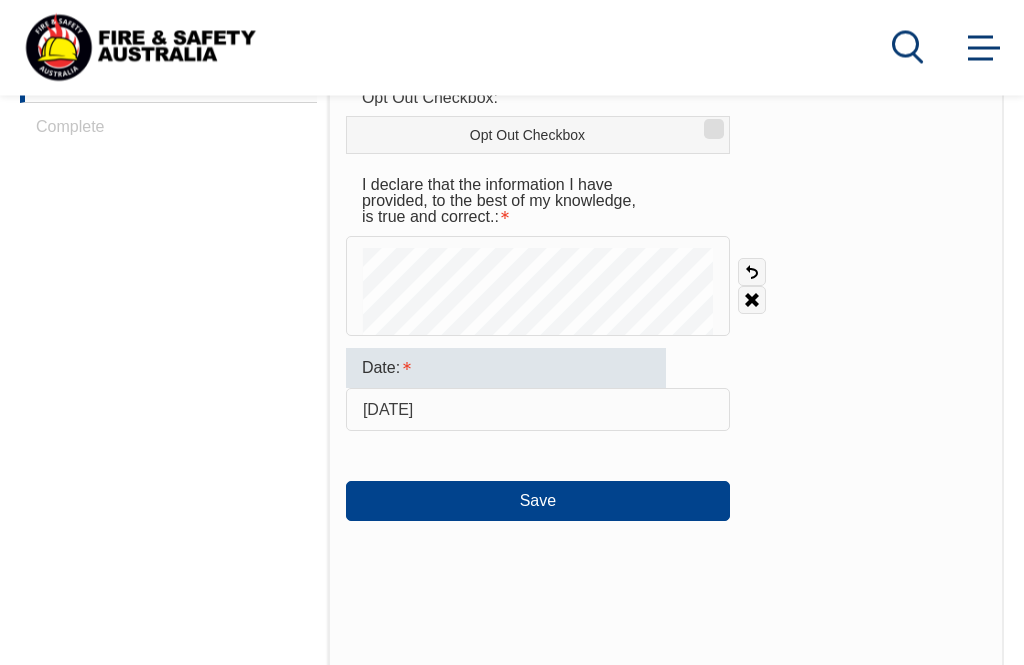scroll, scrollTop: 1068, scrollLeft: 0, axis: vertical 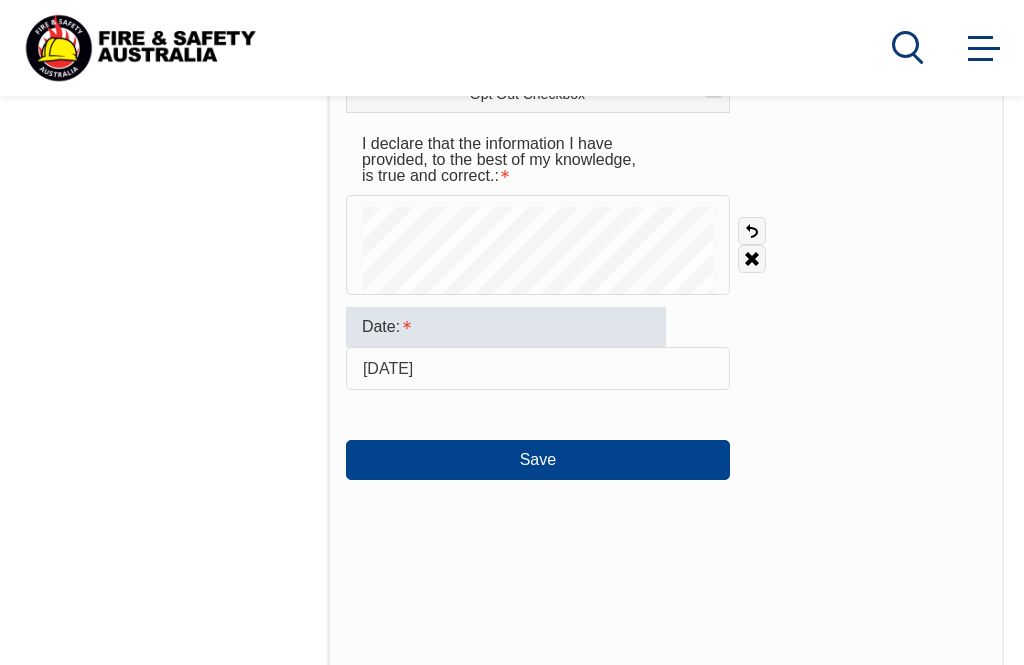 click on "Save" at bounding box center (538, 460) 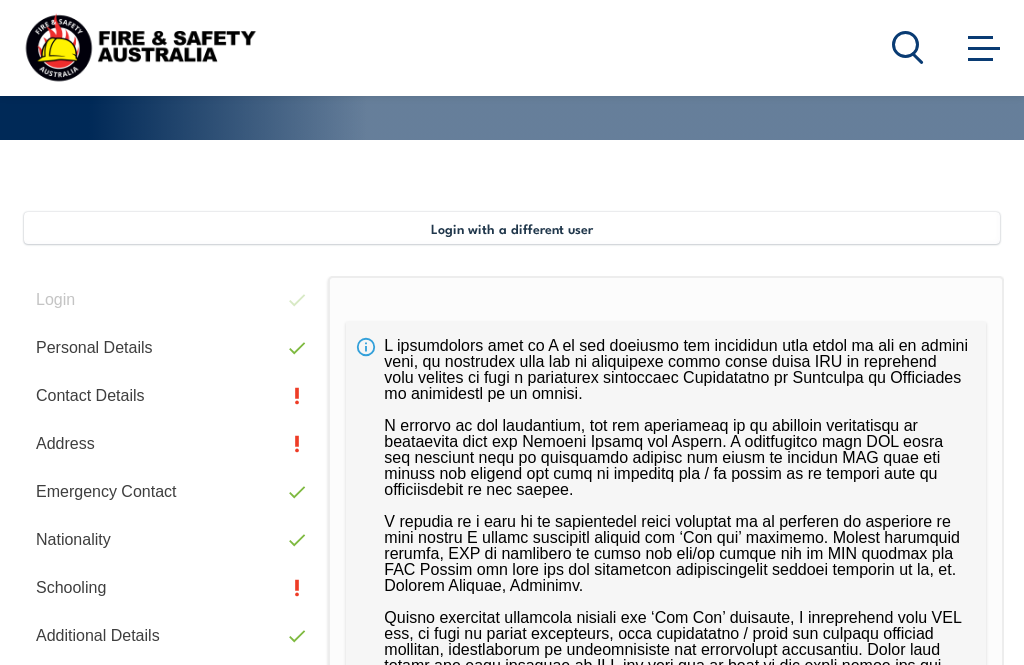 click on "Contact Details" at bounding box center [168, 396] 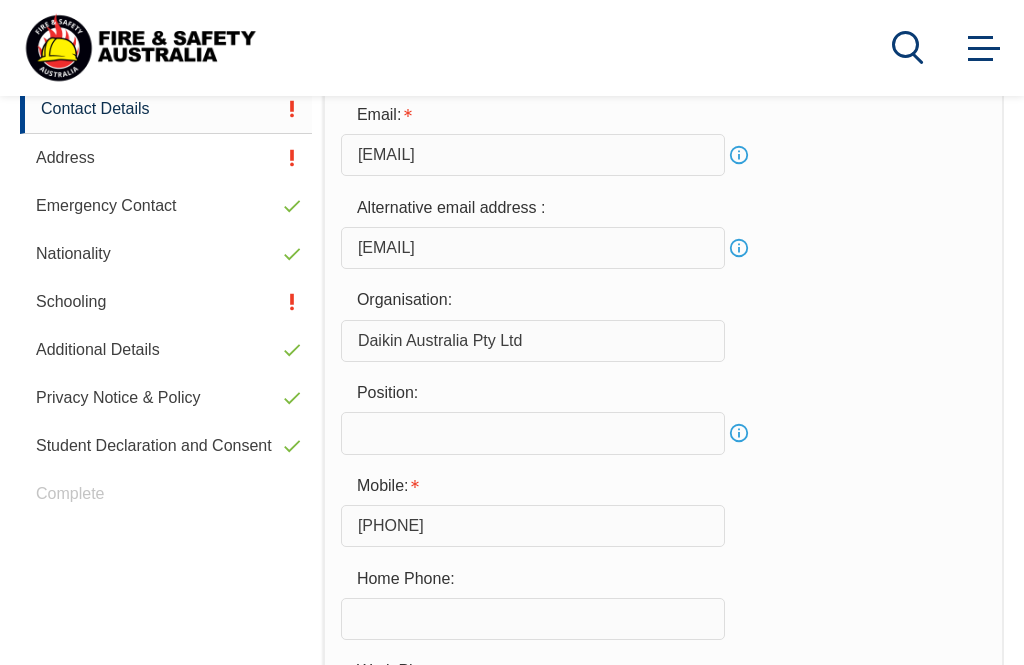 scroll, scrollTop: 659, scrollLeft: 0, axis: vertical 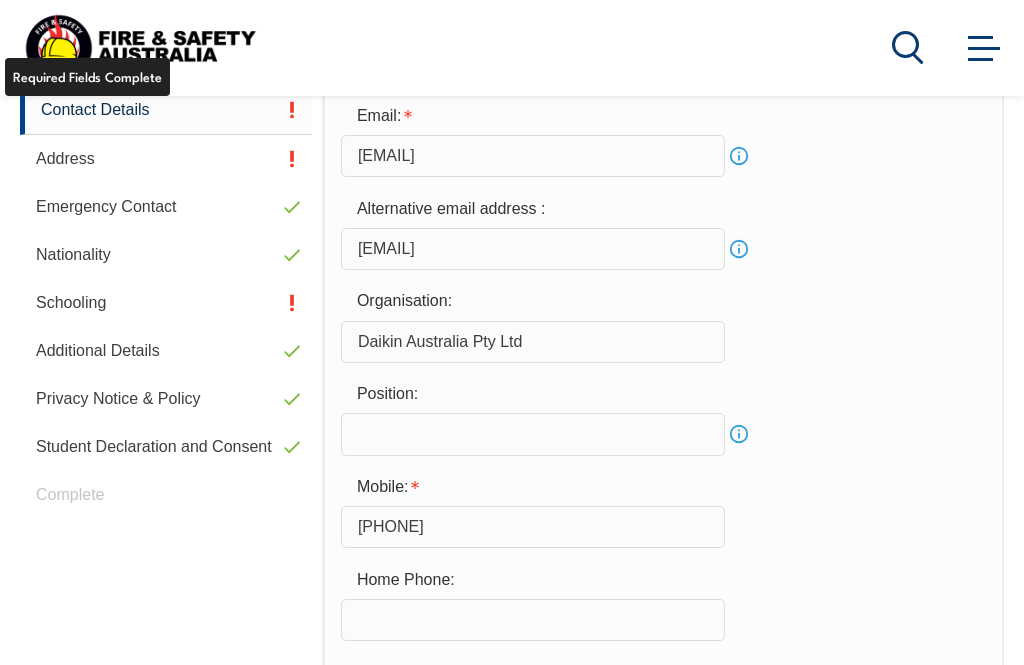 click on "Emergency Contact" at bounding box center [166, 207] 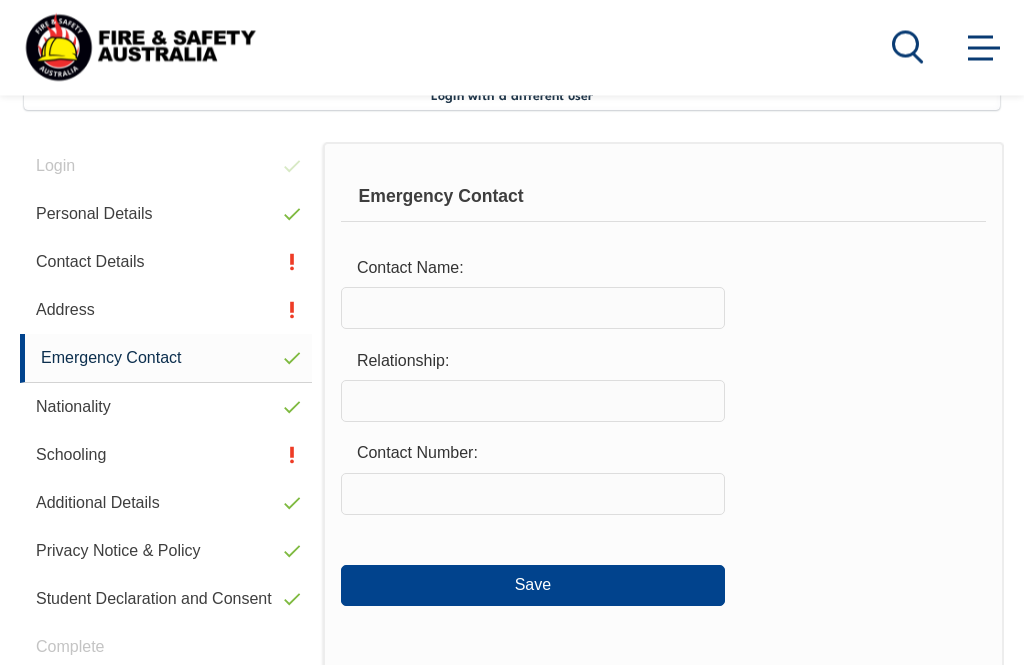 scroll, scrollTop: 507, scrollLeft: 0, axis: vertical 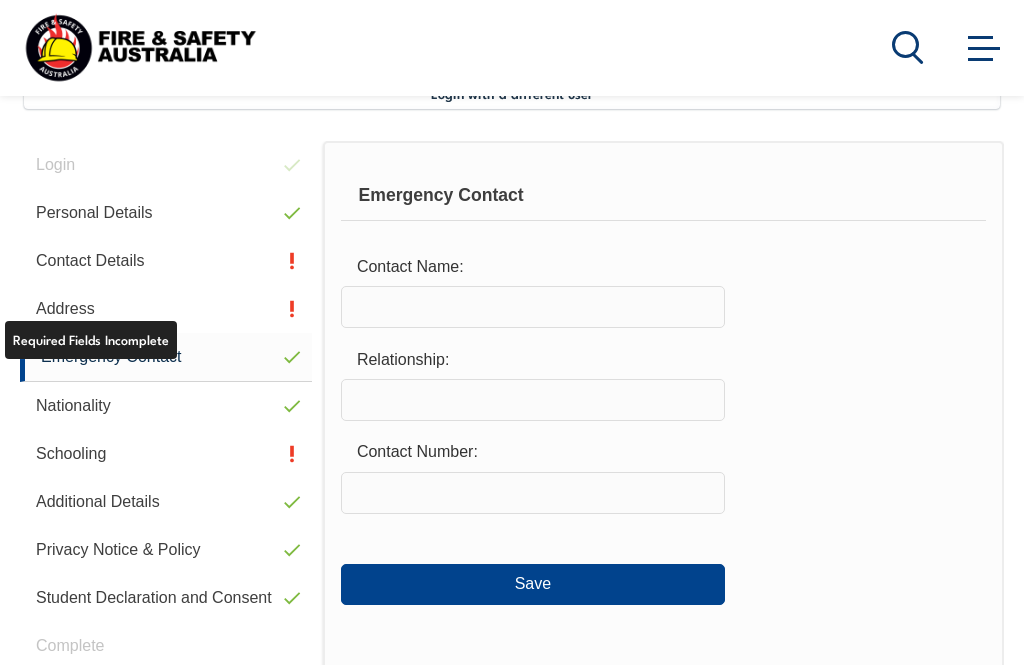 click on "Address" at bounding box center [166, 309] 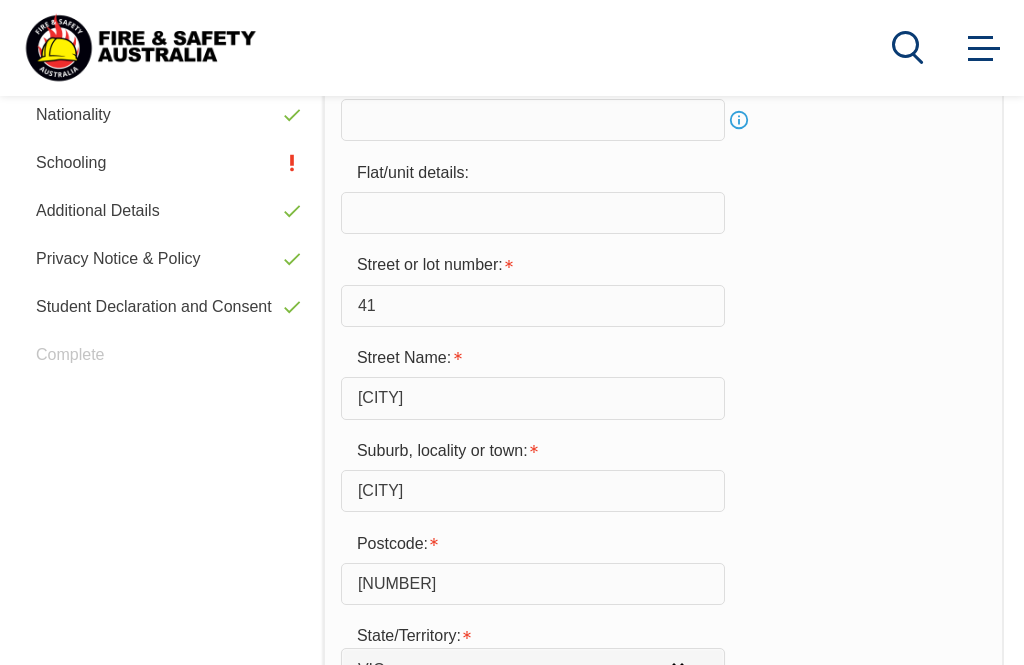 scroll, scrollTop: 804, scrollLeft: 0, axis: vertical 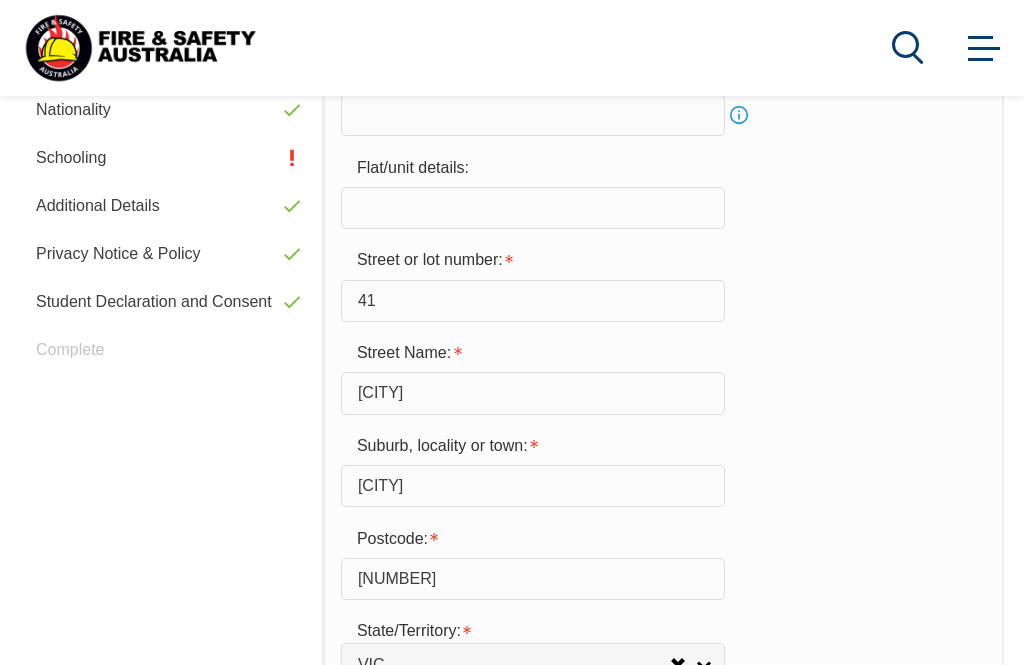 click on "41" at bounding box center [533, 301] 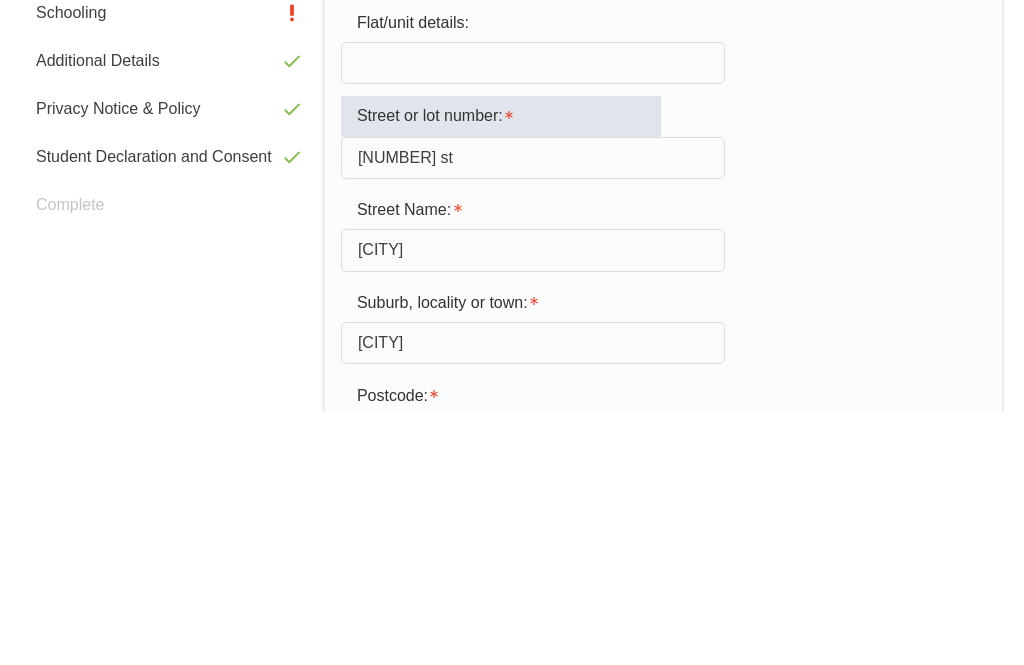 scroll, scrollTop: 694, scrollLeft: 0, axis: vertical 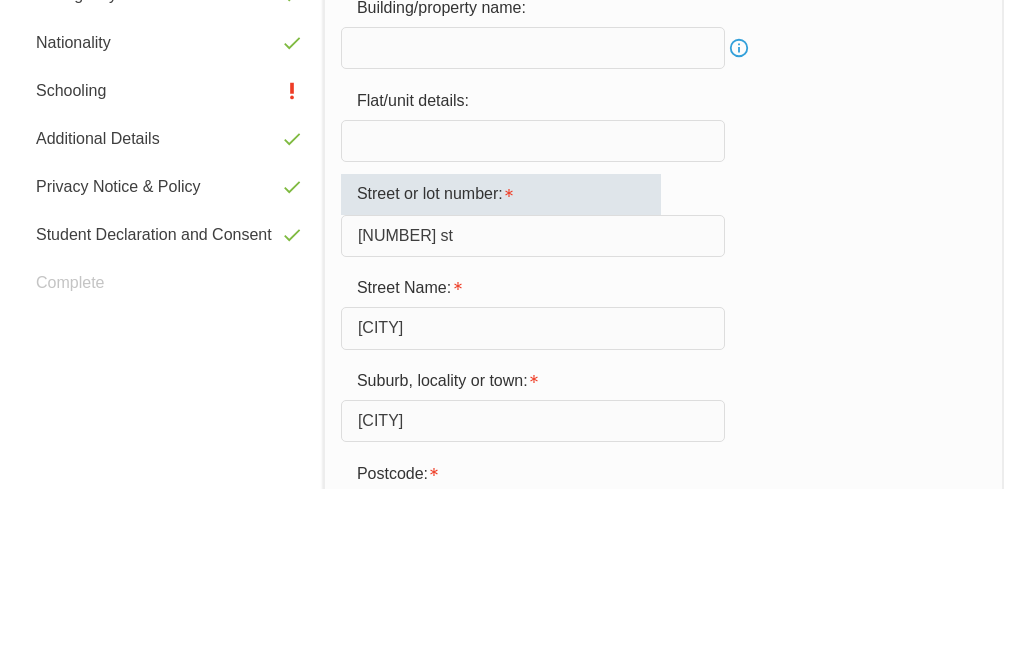 click on "Street or lot number: 41 st" at bounding box center (663, 392) 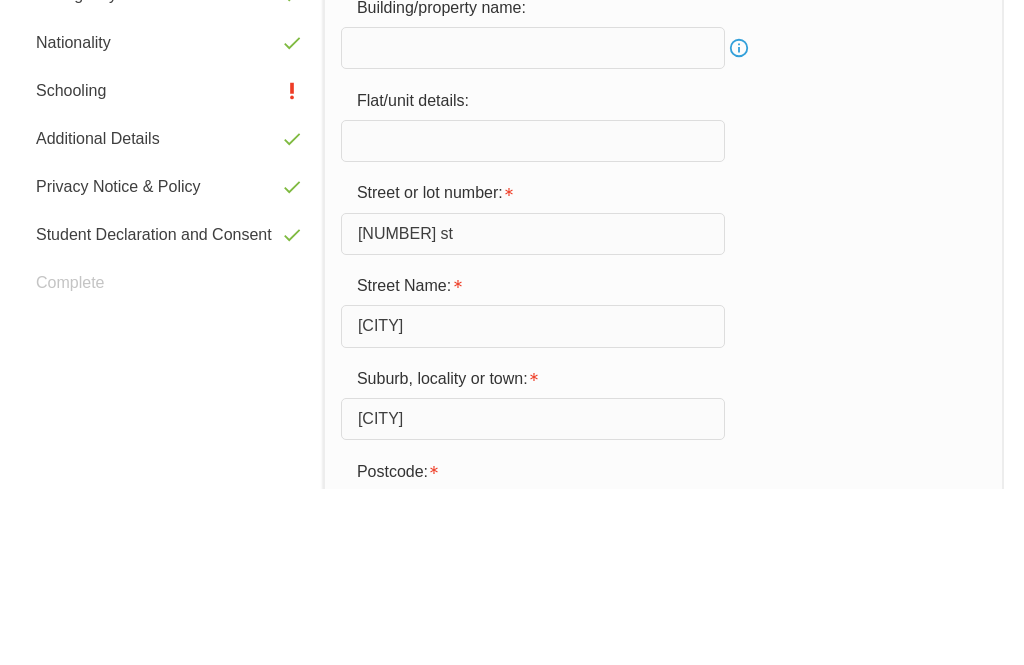 scroll, scrollTop: 871, scrollLeft: 0, axis: vertical 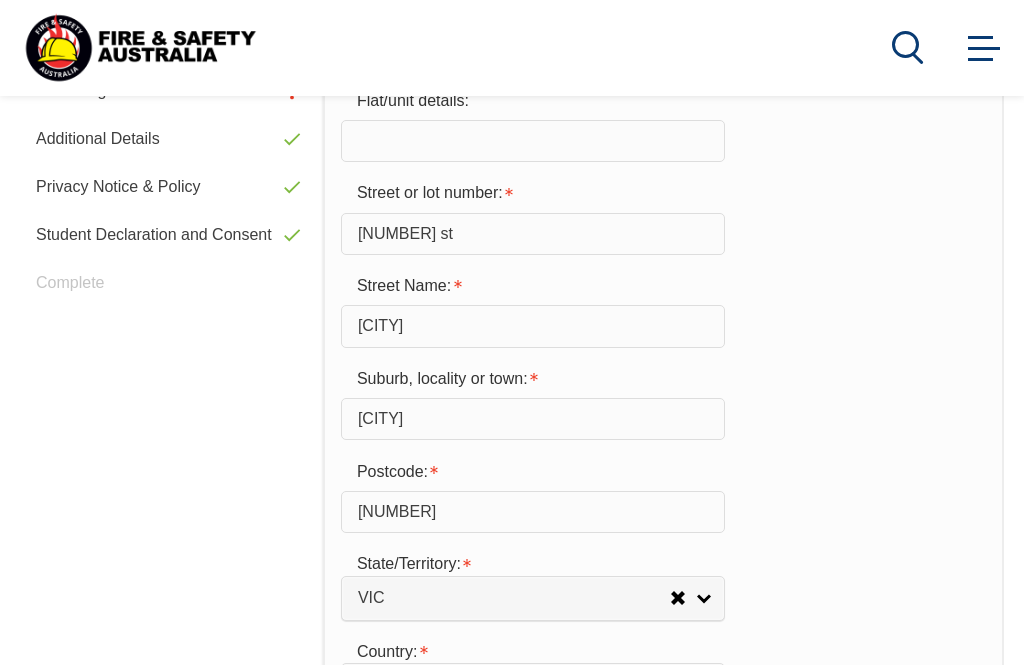 click on "41 st" at bounding box center [533, 234] 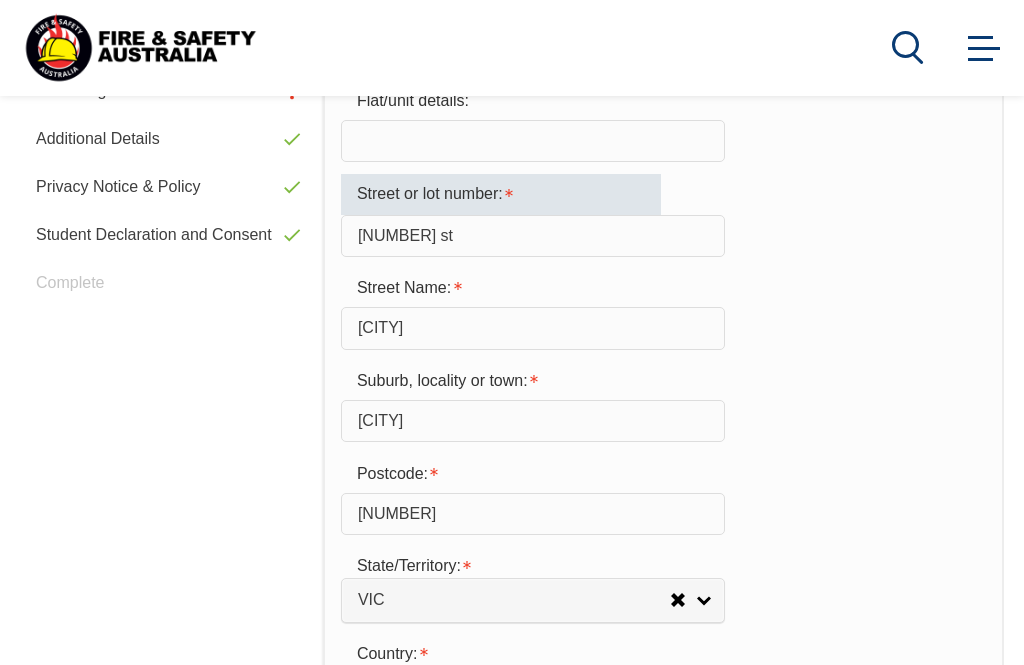 scroll, scrollTop: 870, scrollLeft: 0, axis: vertical 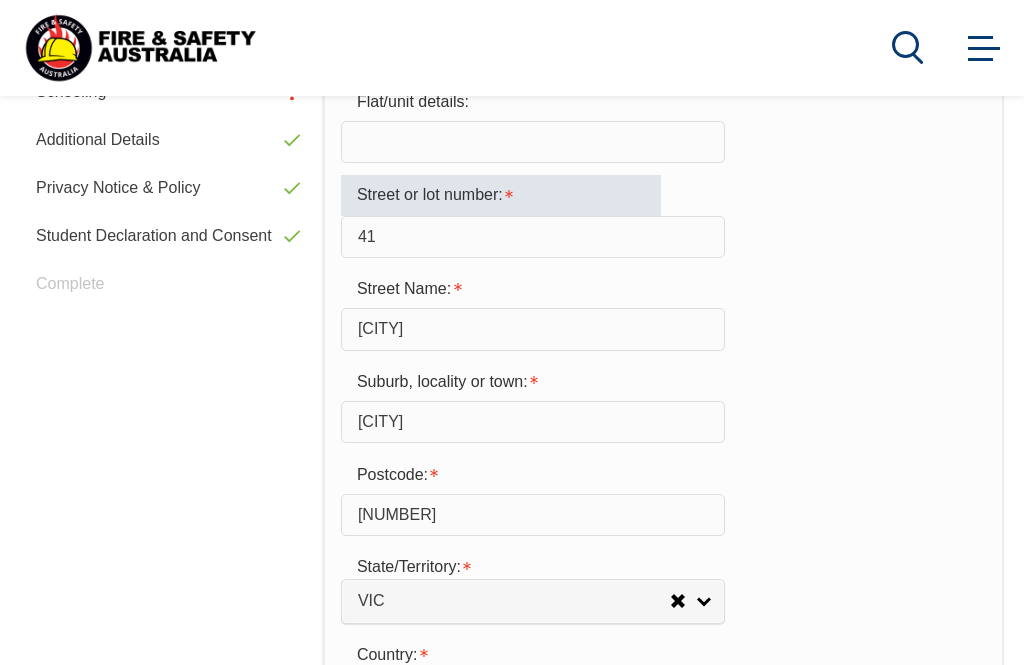type on "41" 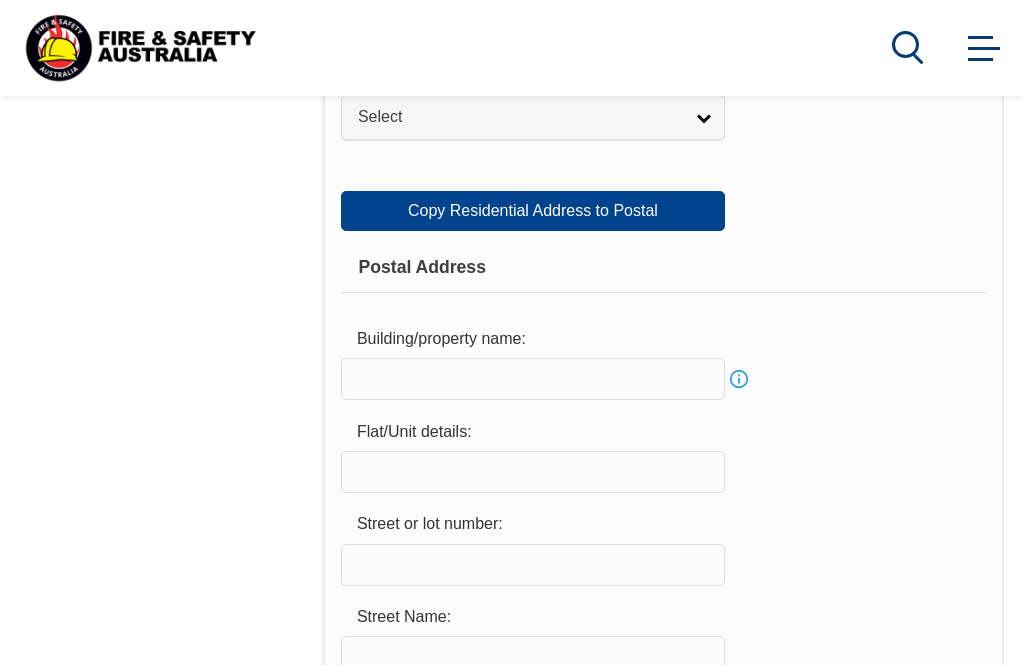 scroll, scrollTop: 1440, scrollLeft: 0, axis: vertical 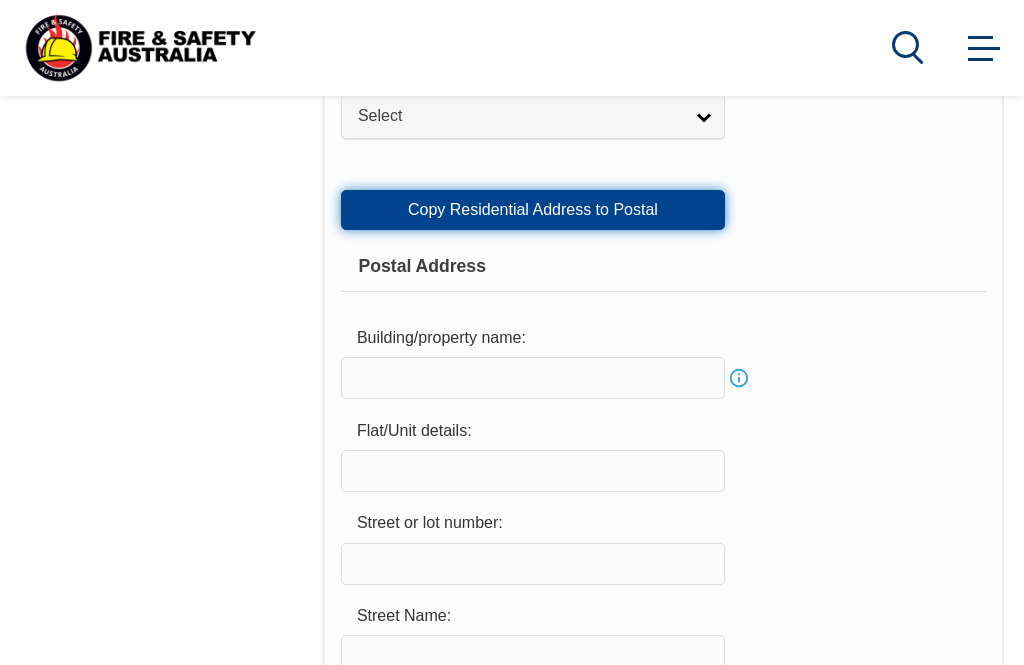 click on "Copy Residential Address to Postal" at bounding box center (533, 210) 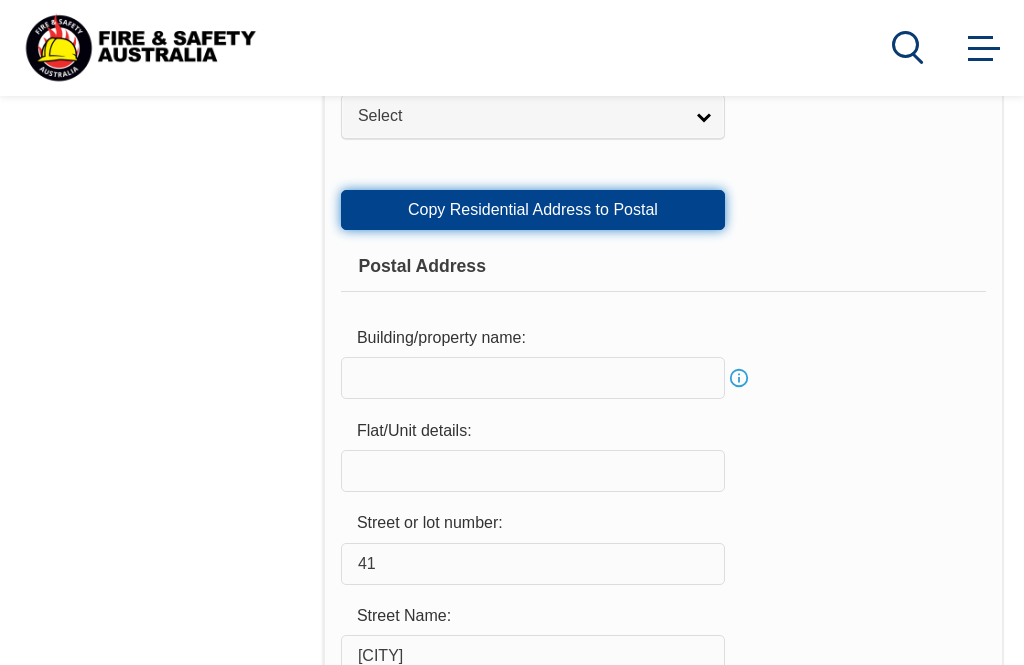 select on "VIC" 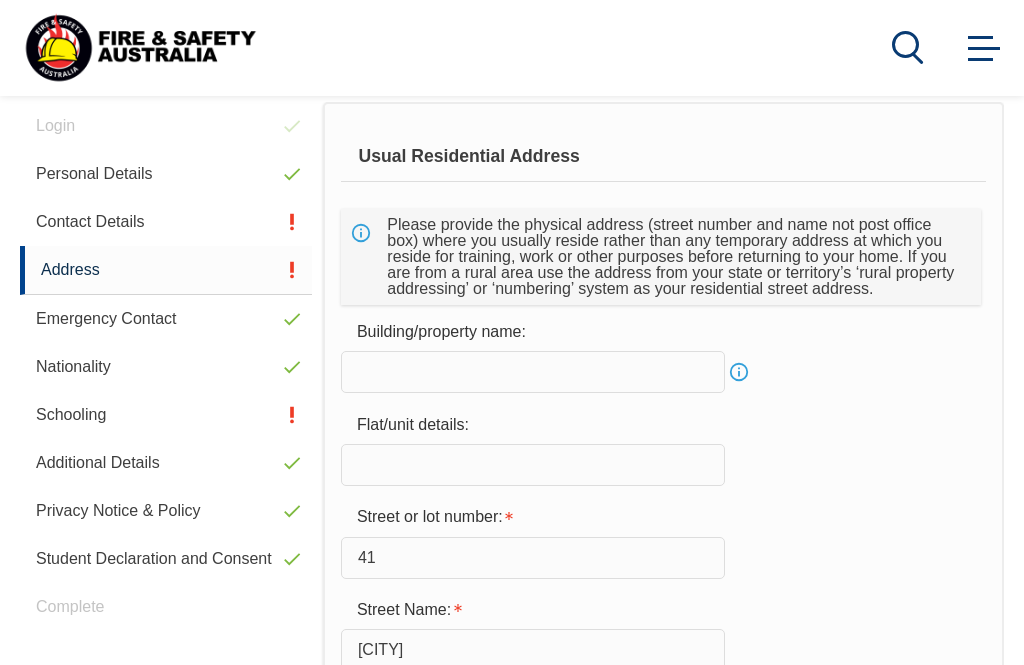 click on "Contact Details" at bounding box center [166, 222] 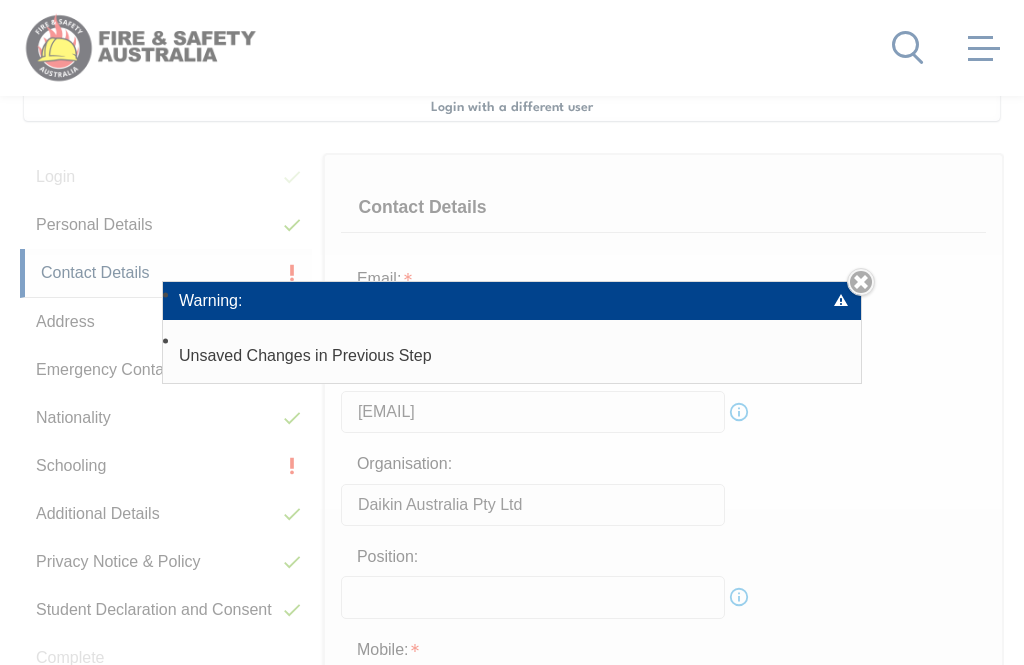 scroll, scrollTop: 485, scrollLeft: 0, axis: vertical 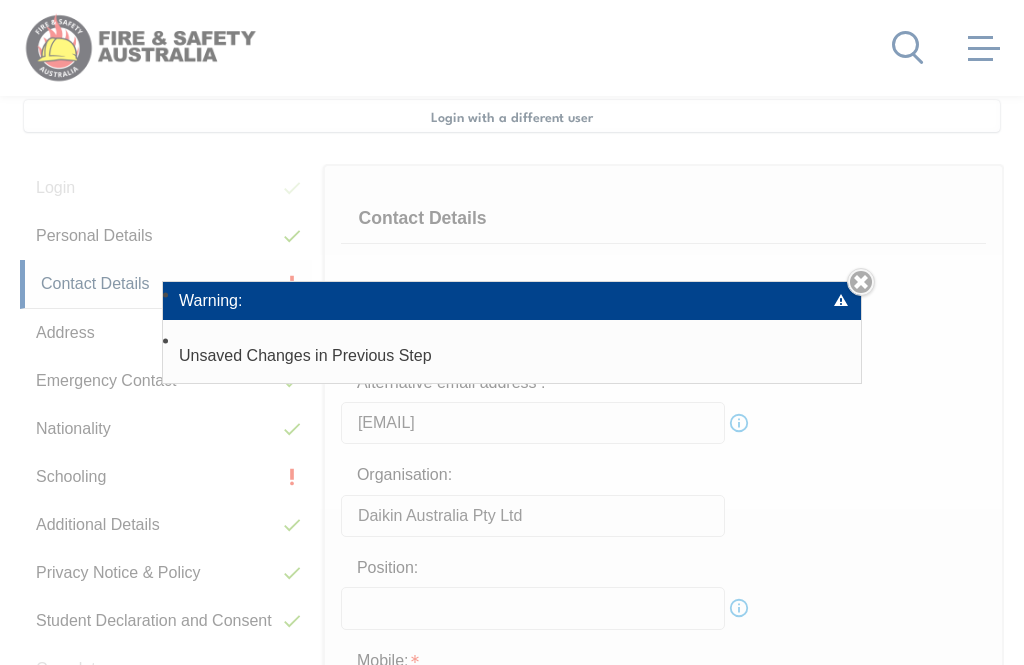 click on "Close" at bounding box center (861, 282) 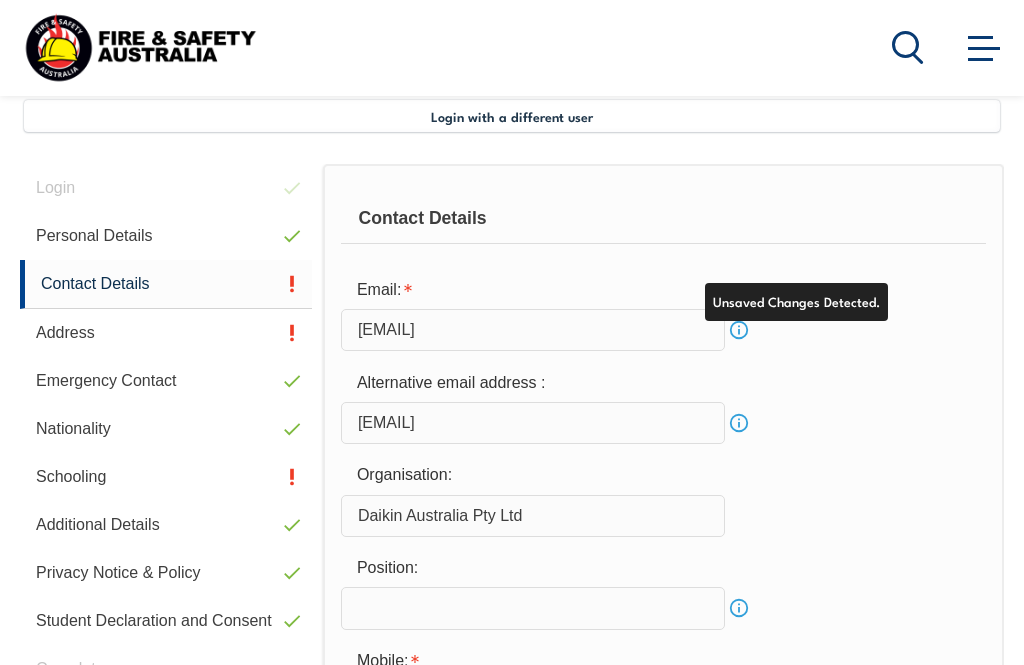 click on "Address" at bounding box center [166, 333] 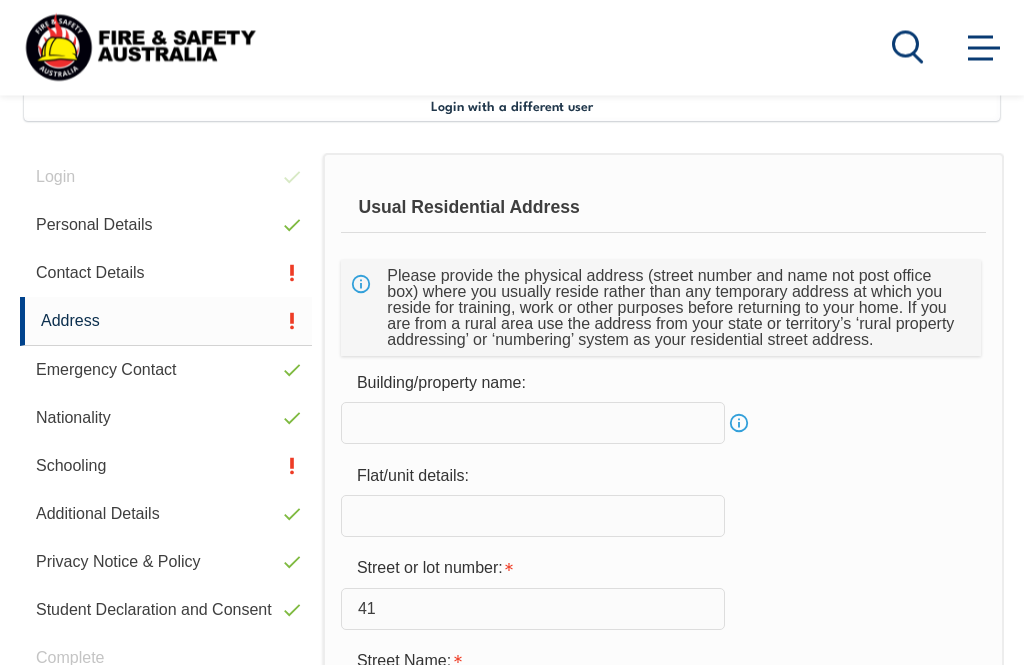 scroll, scrollTop: 492, scrollLeft: 0, axis: vertical 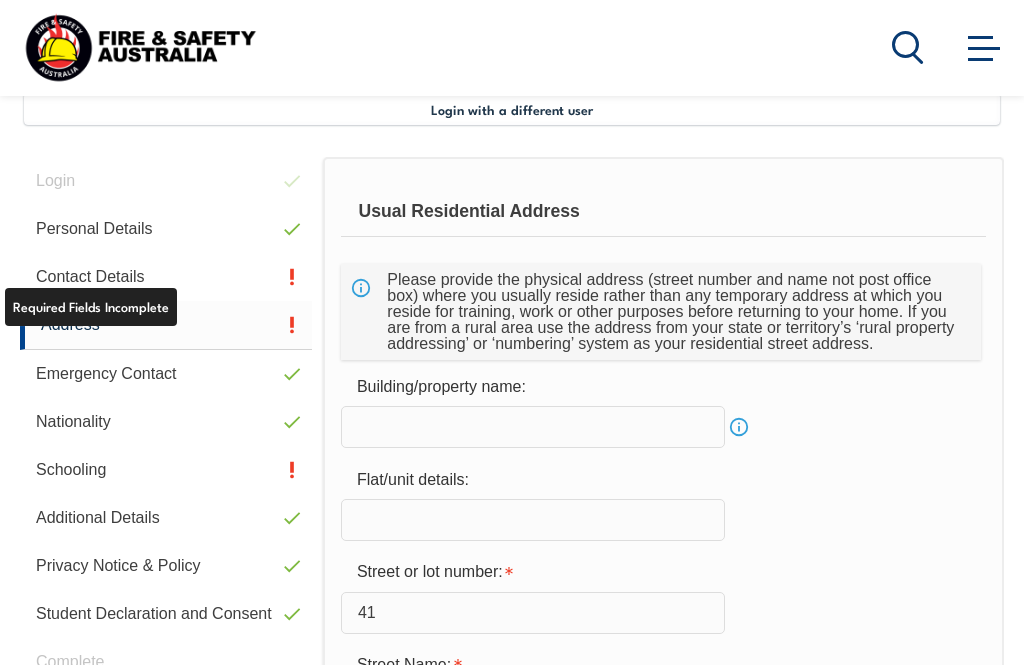 click on "Contact Details" at bounding box center [166, 277] 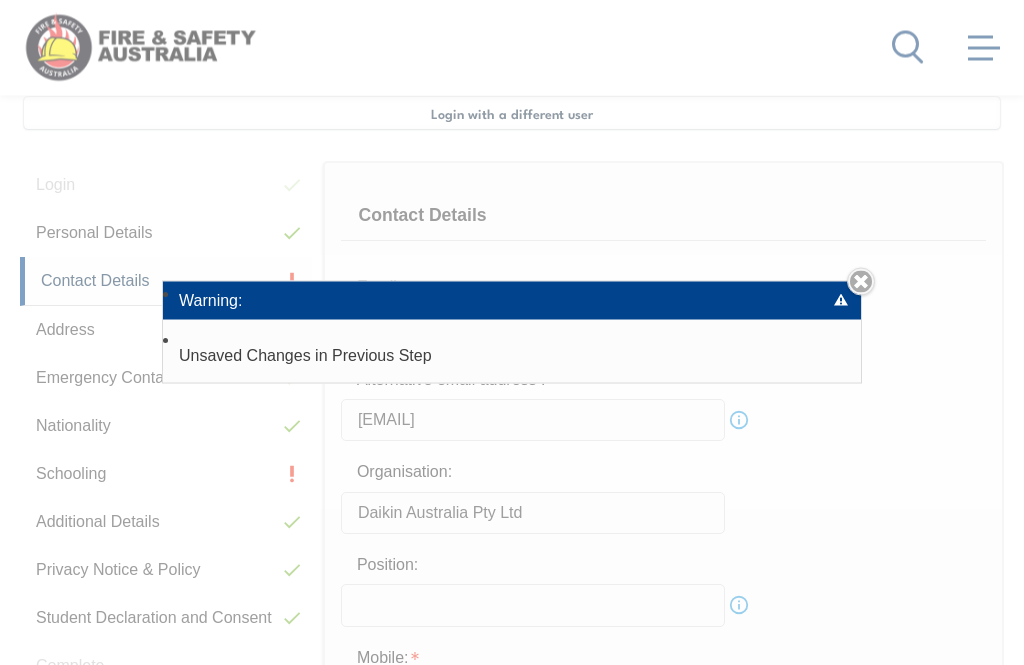 scroll, scrollTop: 485, scrollLeft: 0, axis: vertical 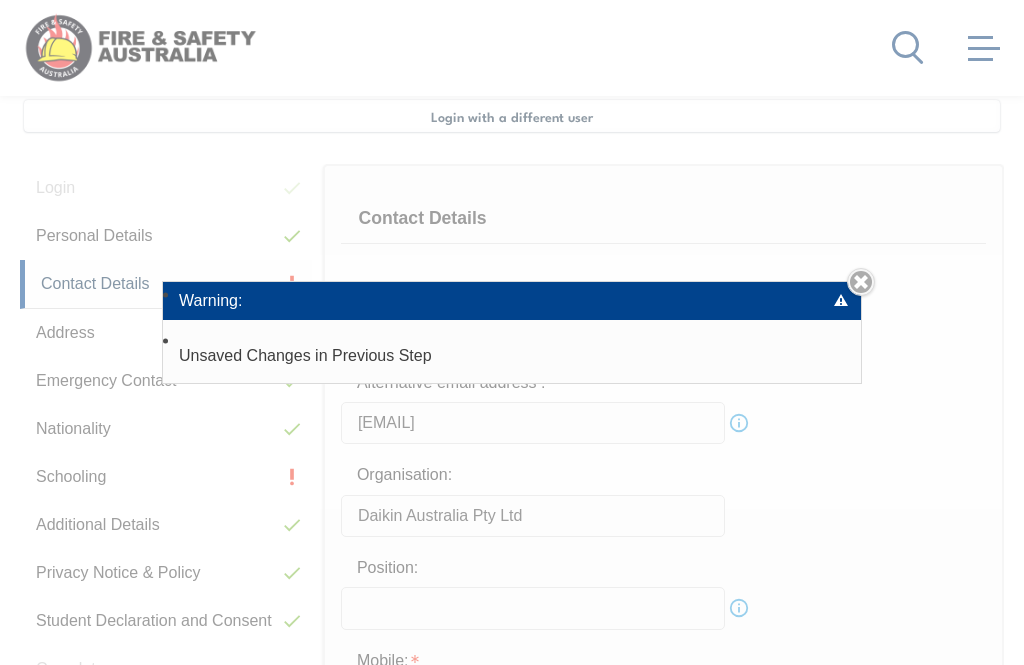 click on "Close" at bounding box center [861, 282] 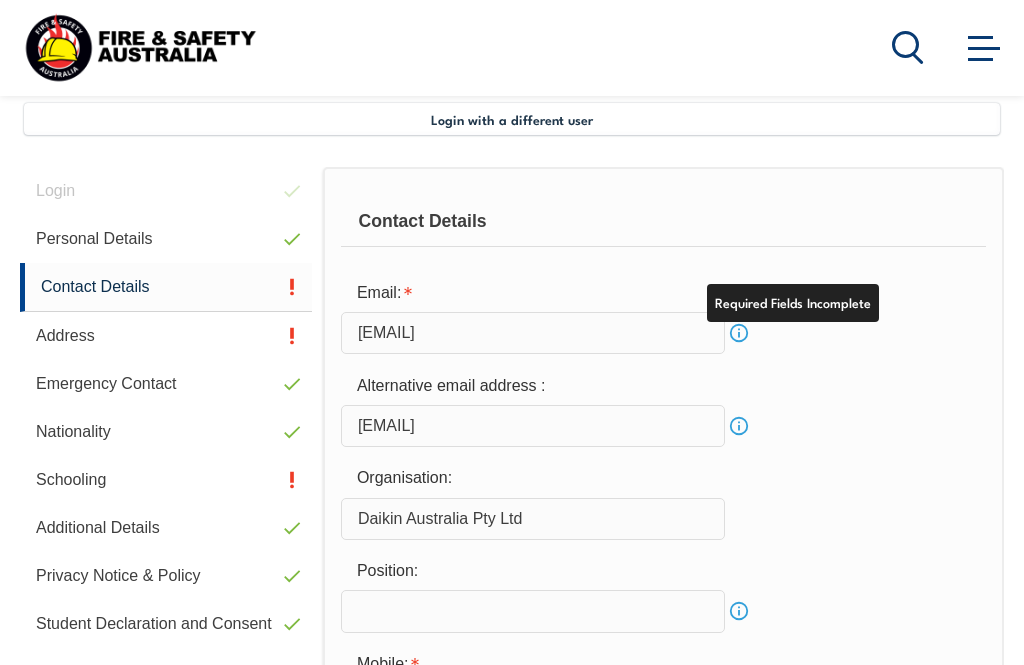 click on "Contact Details" at bounding box center [166, 287] 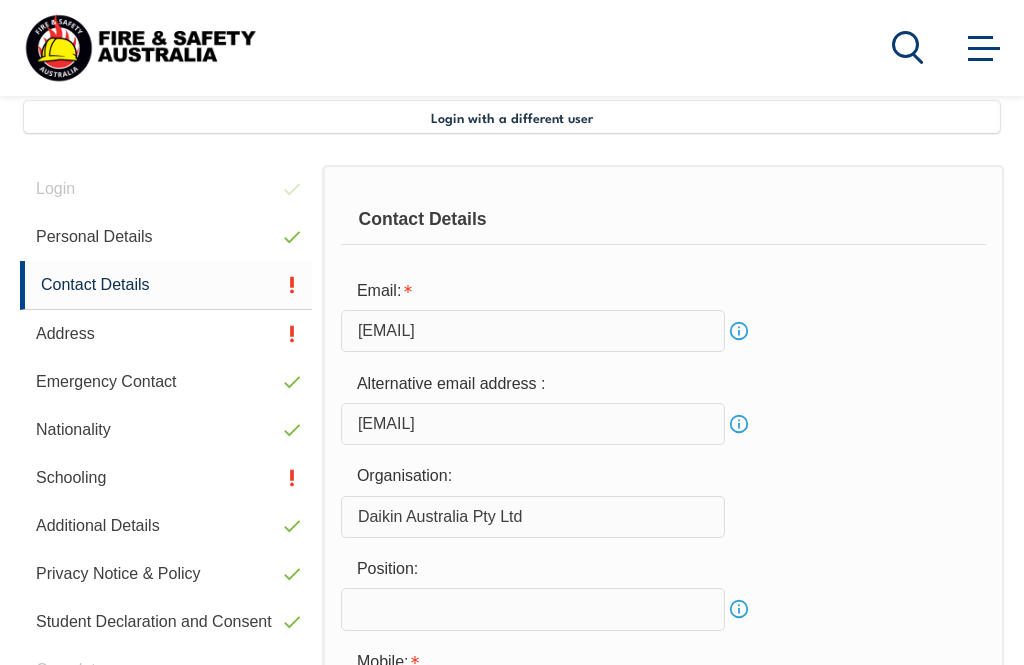 click on "Contact Details" at bounding box center (166, 285) 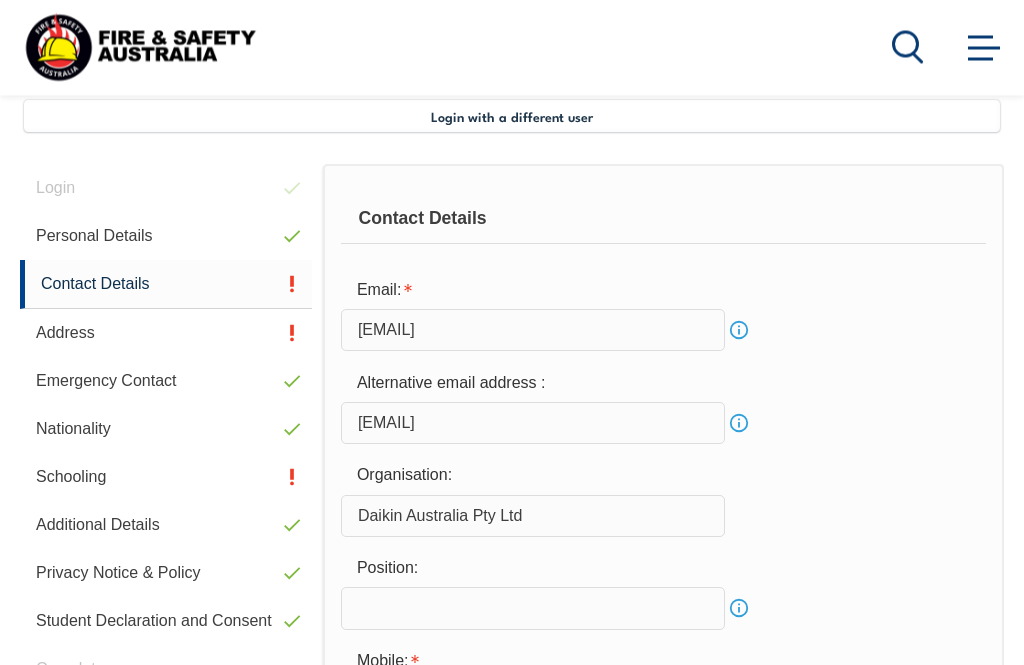 scroll, scrollTop: 484, scrollLeft: 0, axis: vertical 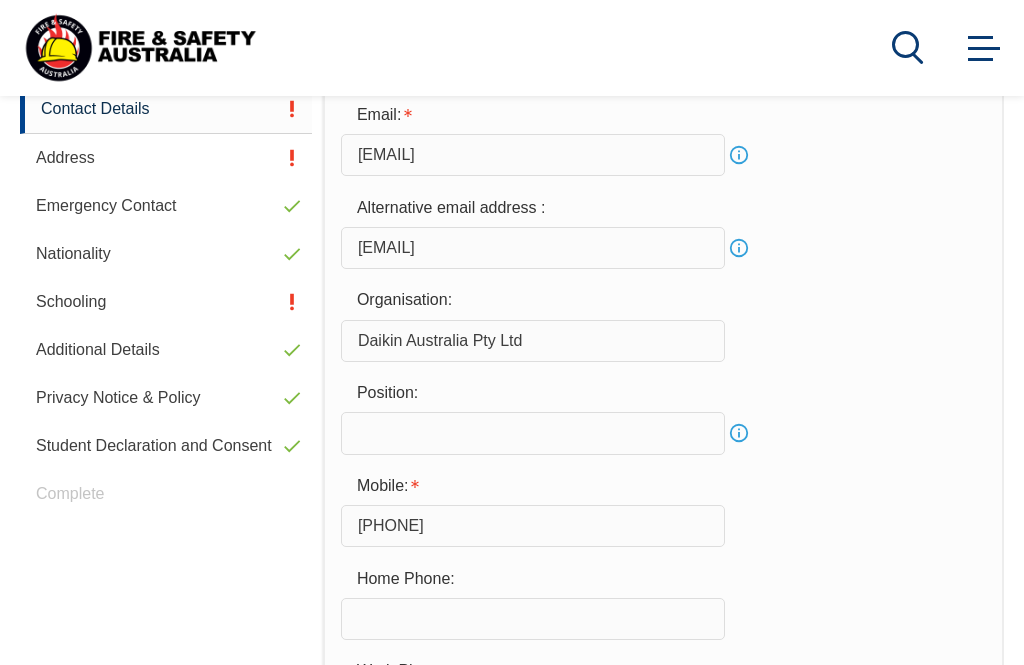 click on "Student Declaration and Consent" at bounding box center (166, 446) 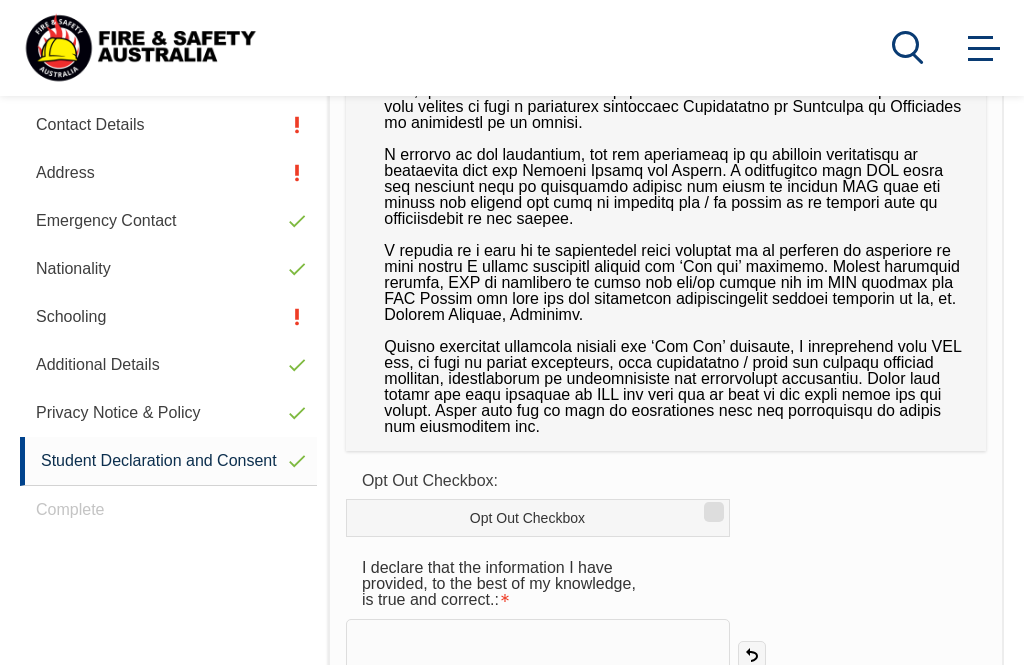 click on "Student Declaration and Consent" at bounding box center (168, 461) 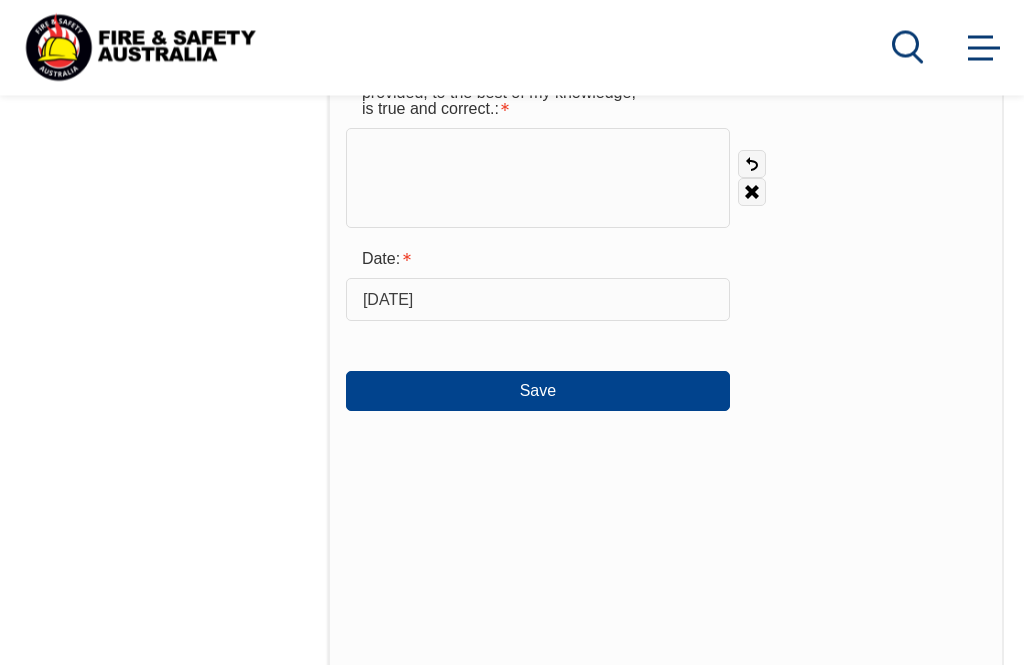 click on "Save" at bounding box center [538, 392] 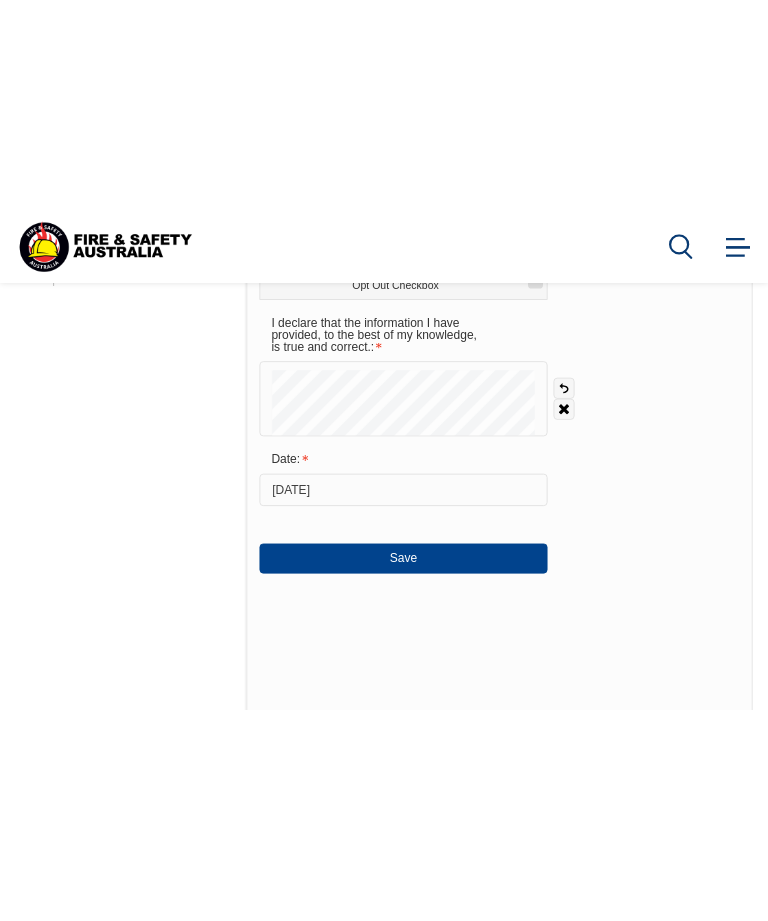 scroll, scrollTop: 1090, scrollLeft: 0, axis: vertical 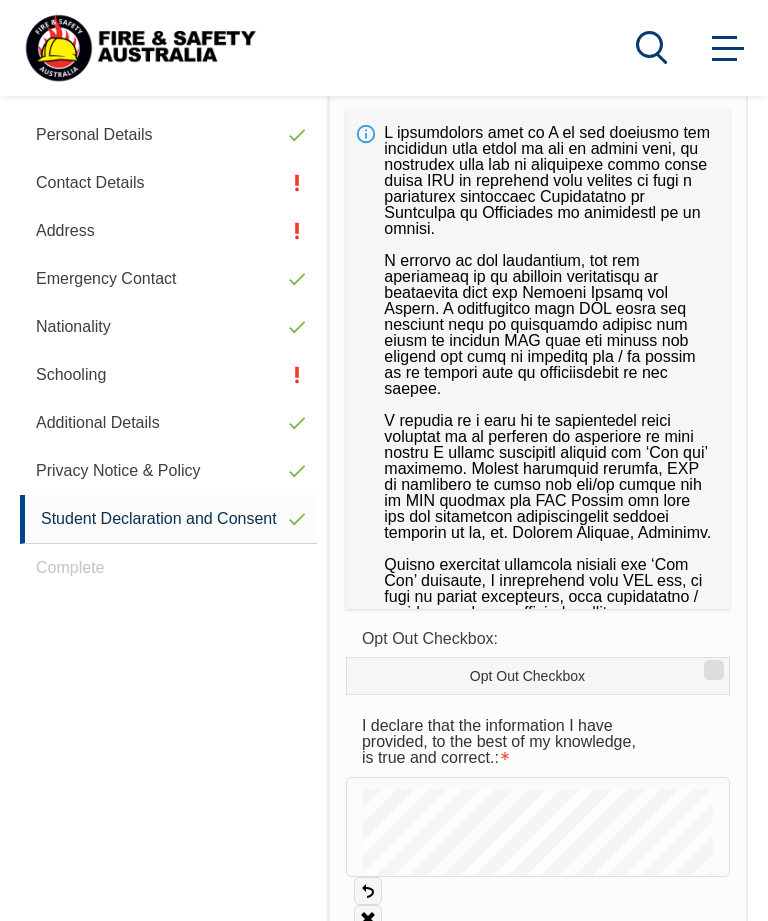 click on "Schooling" at bounding box center [168, 375] 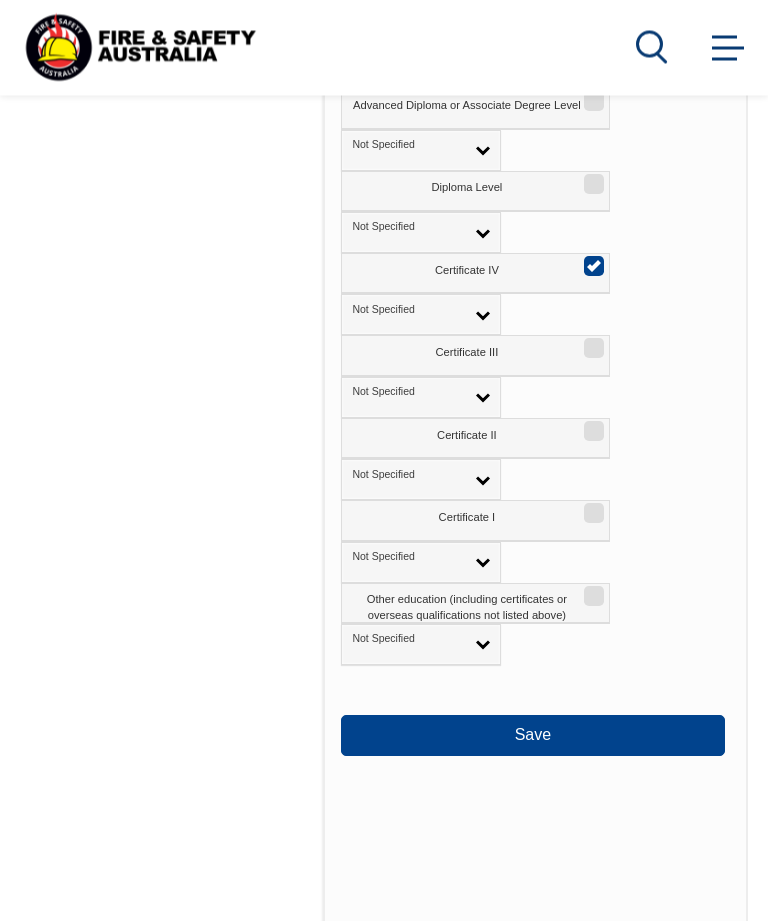 scroll, scrollTop: 1366, scrollLeft: 0, axis: vertical 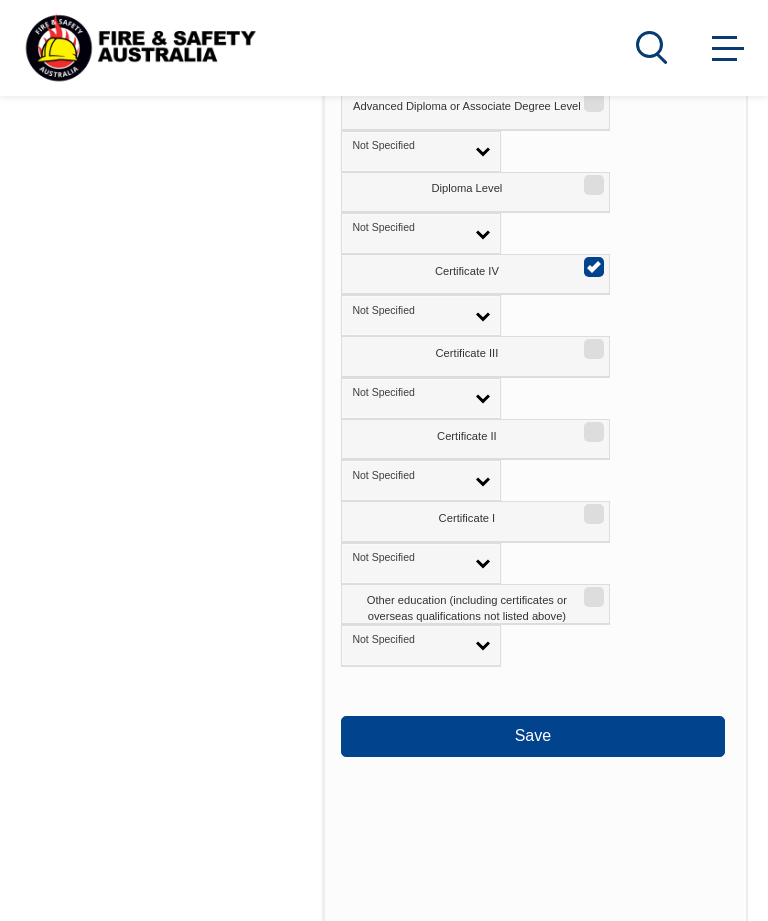 click on "Save" at bounding box center (533, 736) 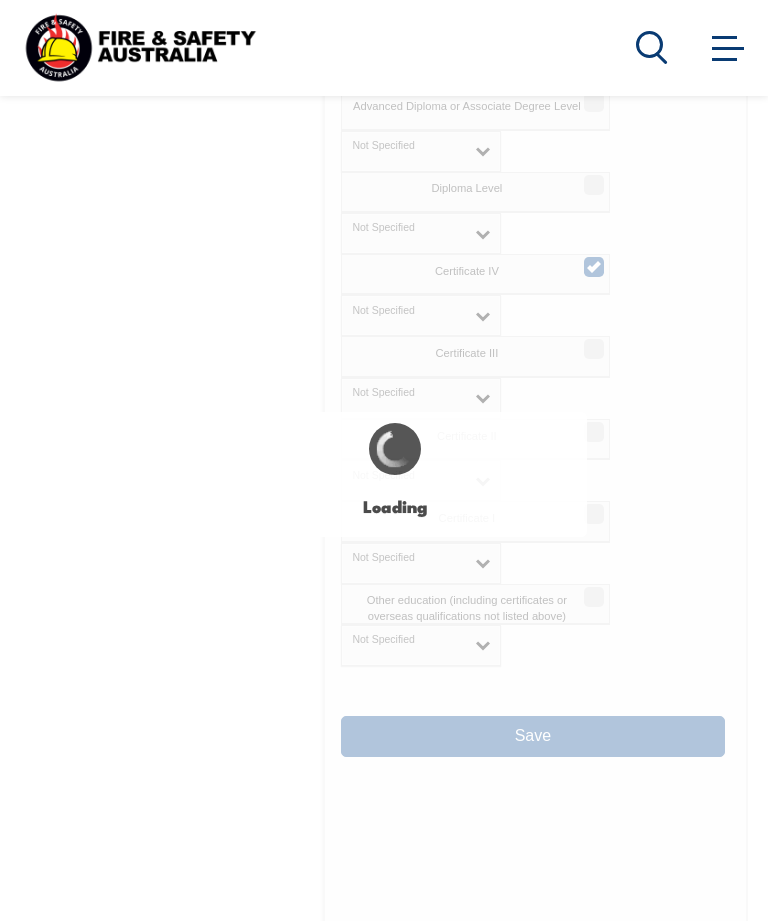 select on "false" 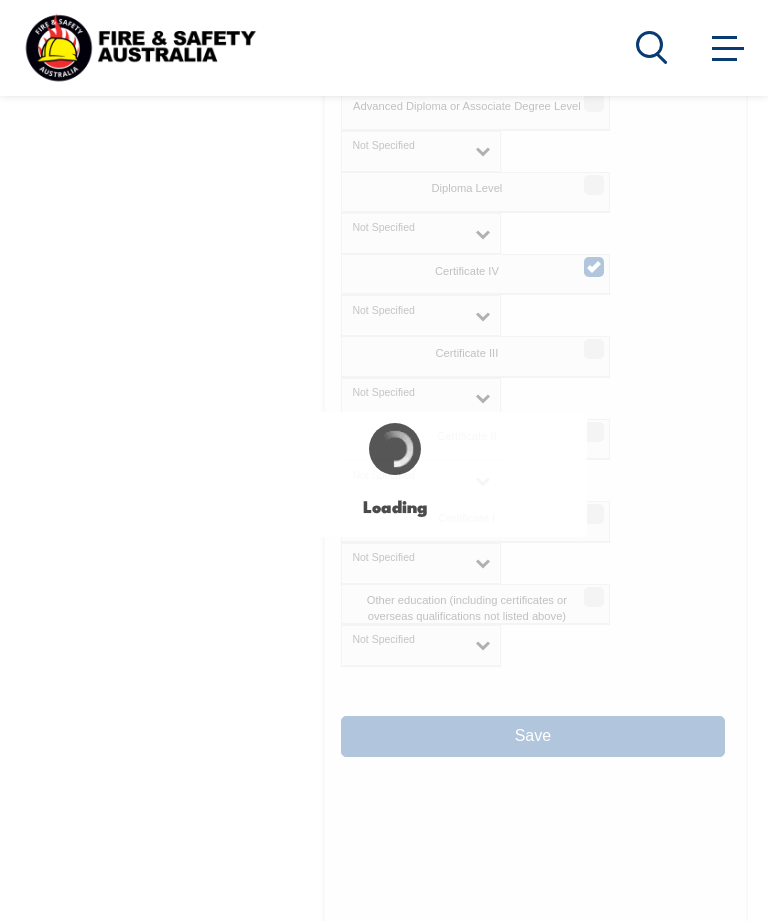 select 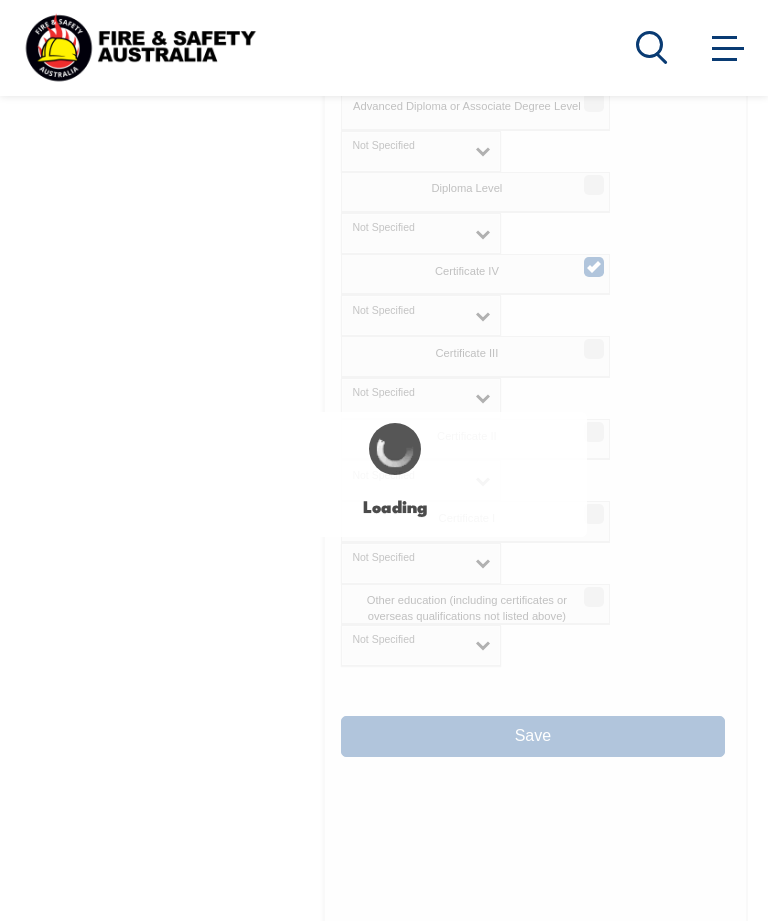 select on "false" 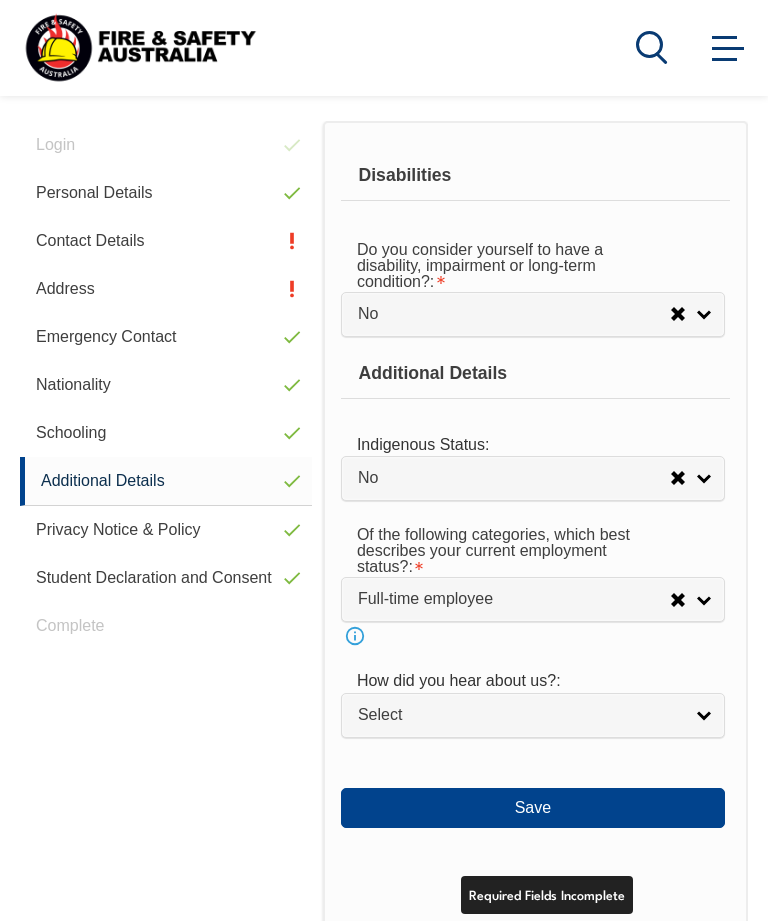 click on "Address" at bounding box center (166, 289) 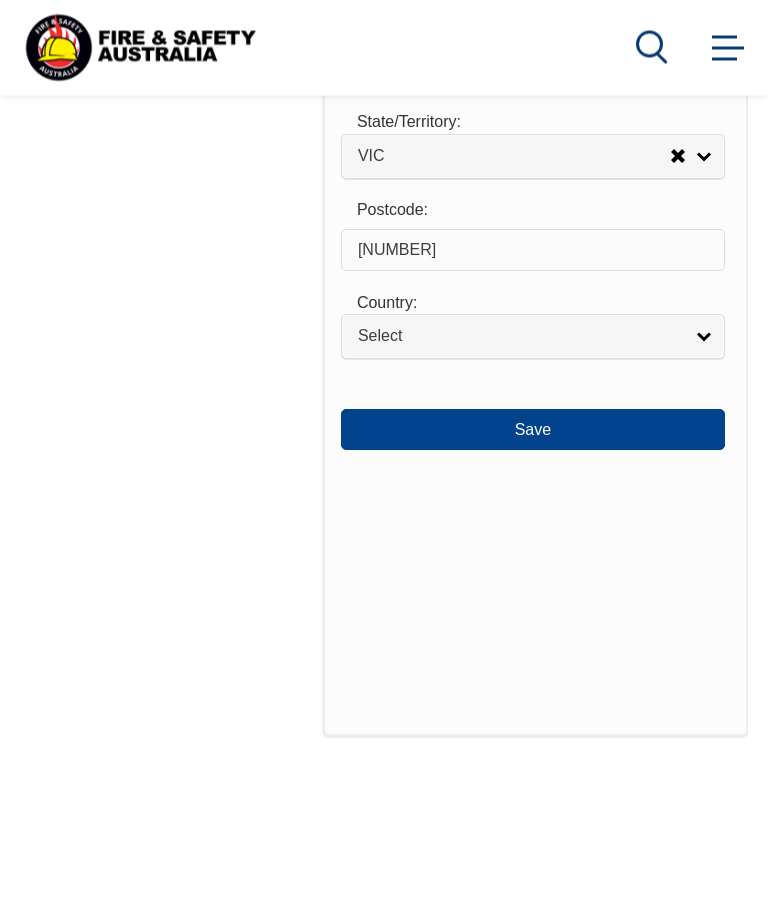 click on "Save" at bounding box center (533, 430) 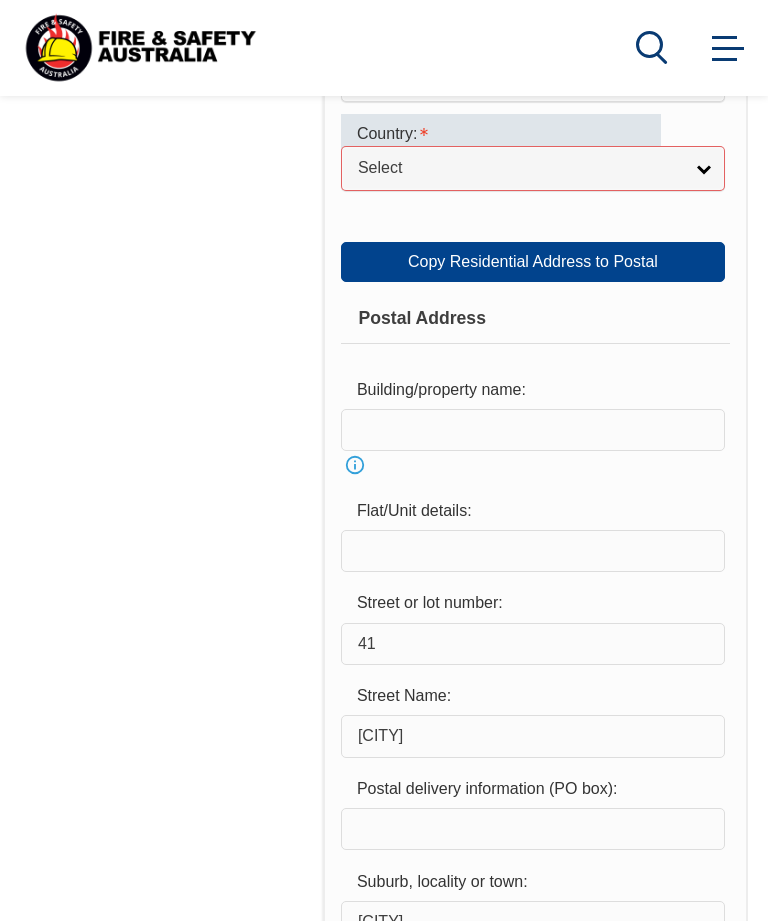 scroll, scrollTop: 1473, scrollLeft: 0, axis: vertical 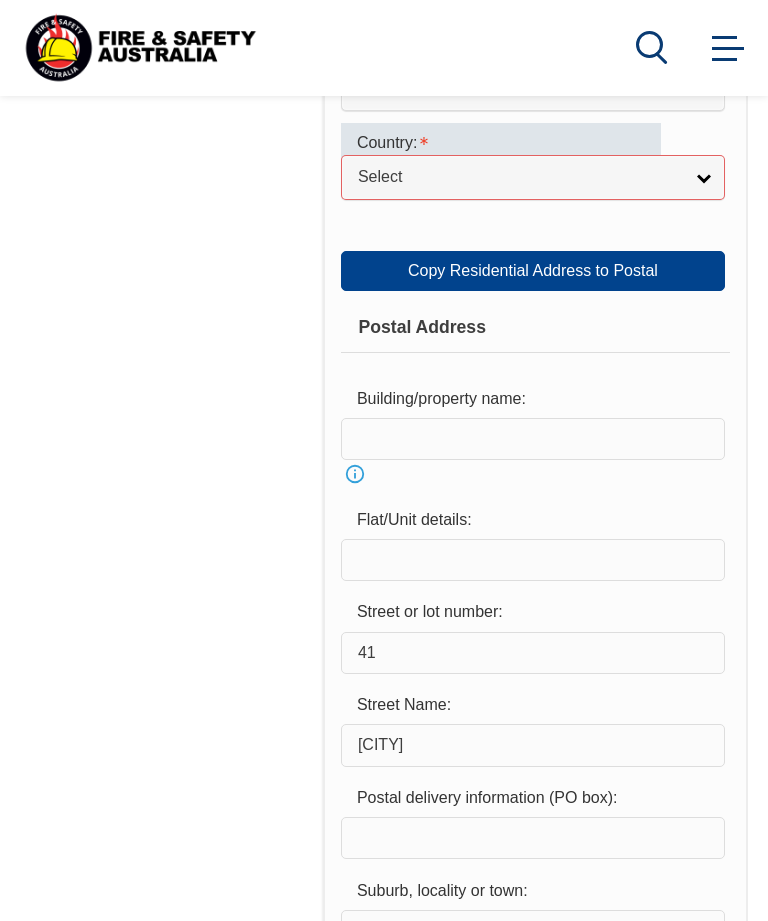 select on "1101" 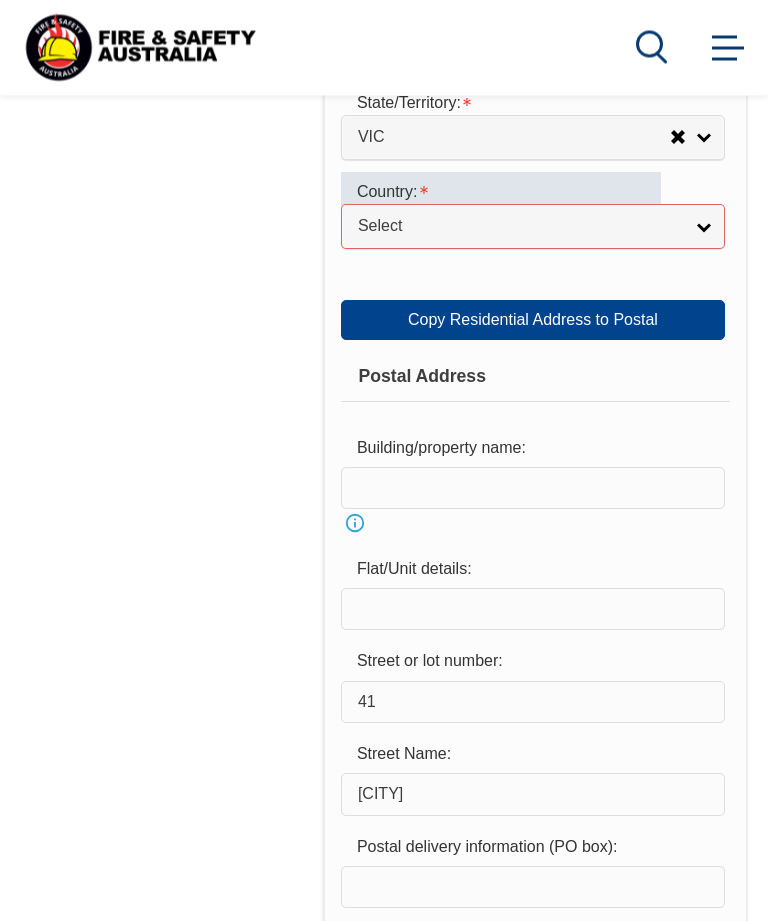 scroll, scrollTop: 1425, scrollLeft: 0, axis: vertical 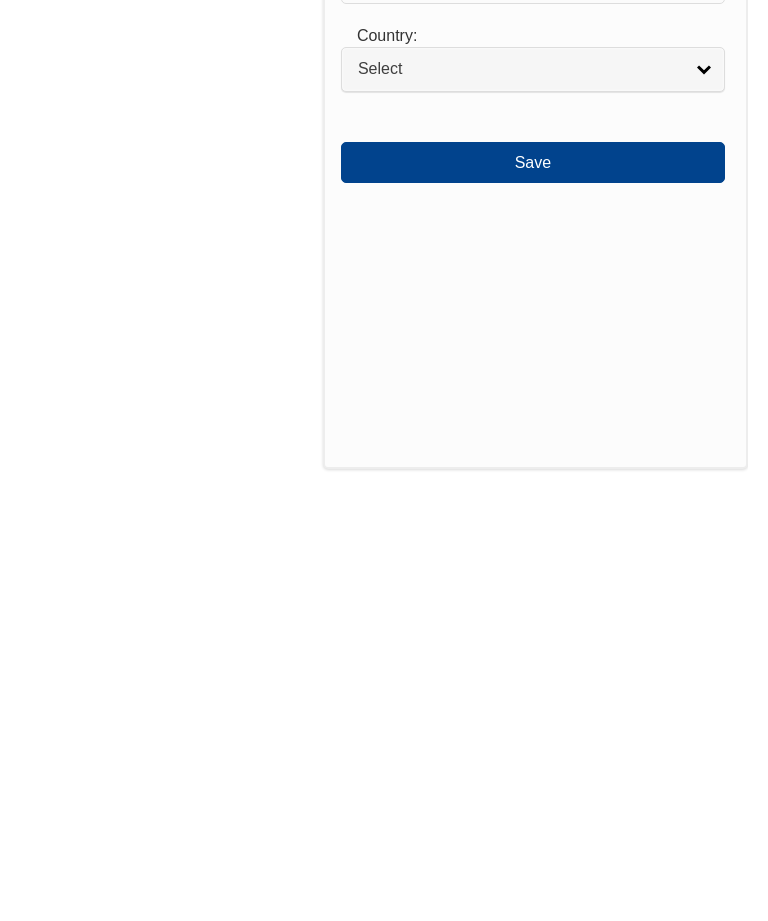 click on "Save" at bounding box center [533, 452] 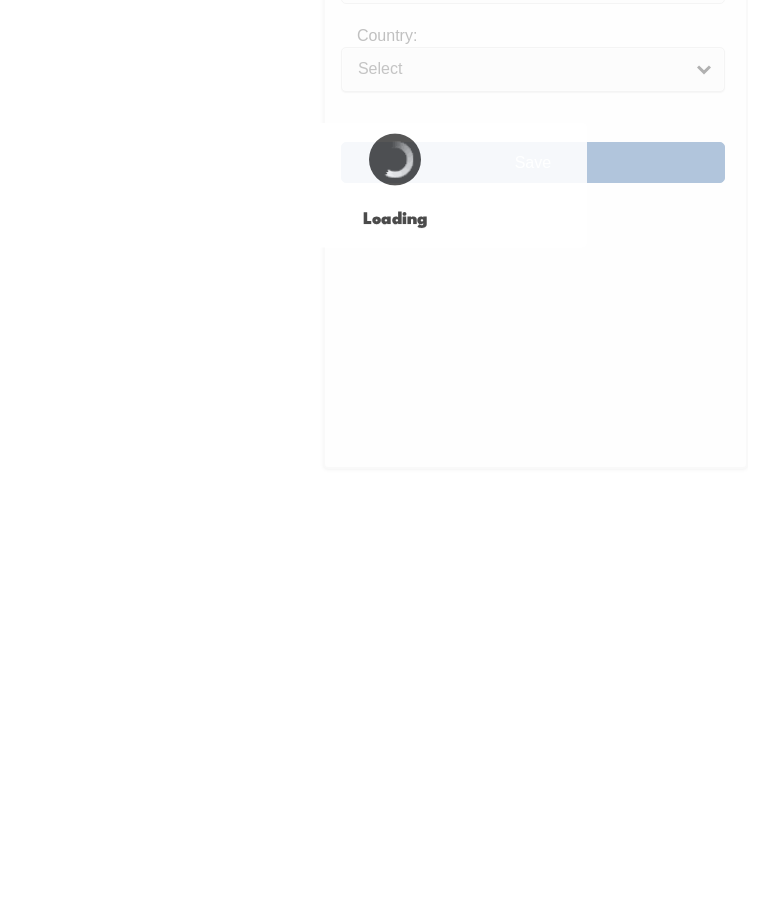scroll, scrollTop: 2599, scrollLeft: 0, axis: vertical 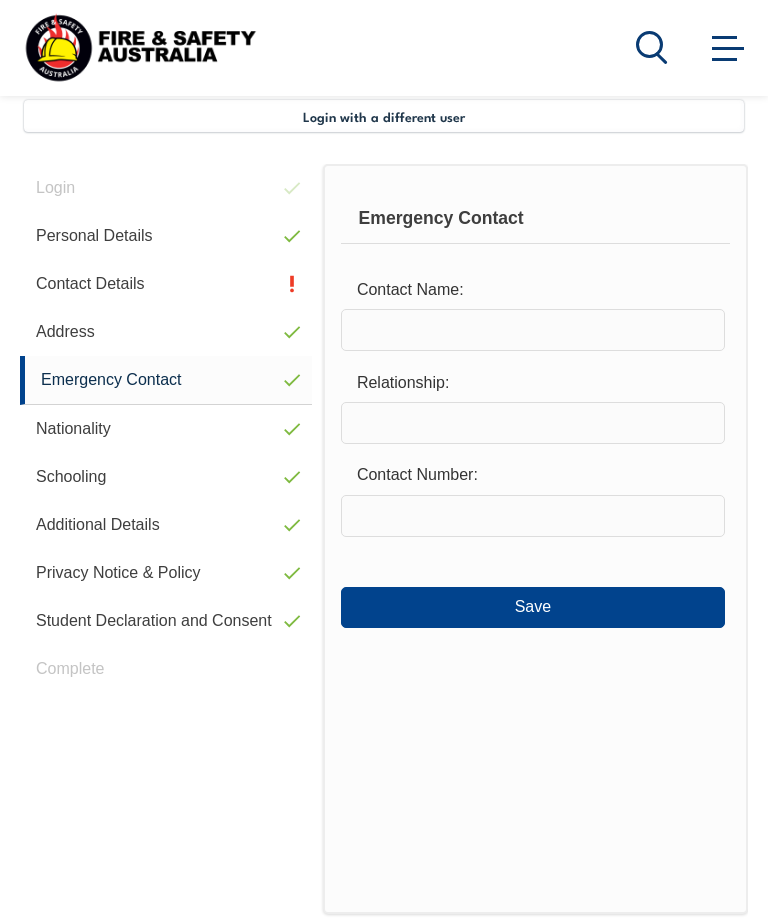 click on "Contact Details" at bounding box center (166, 284) 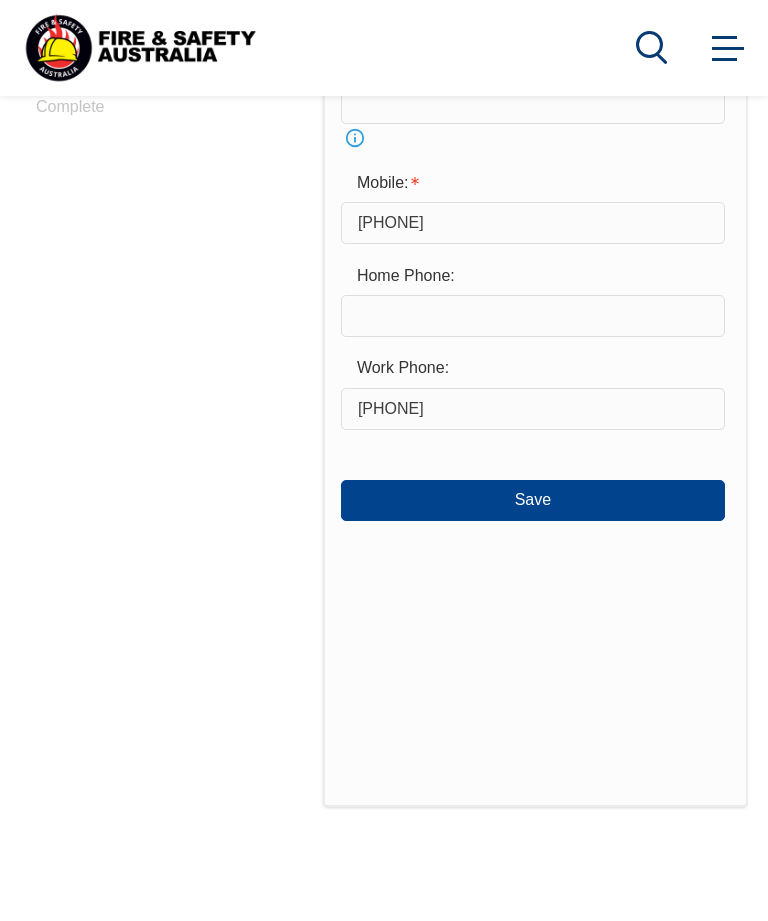 scroll, scrollTop: 1063, scrollLeft: 0, axis: vertical 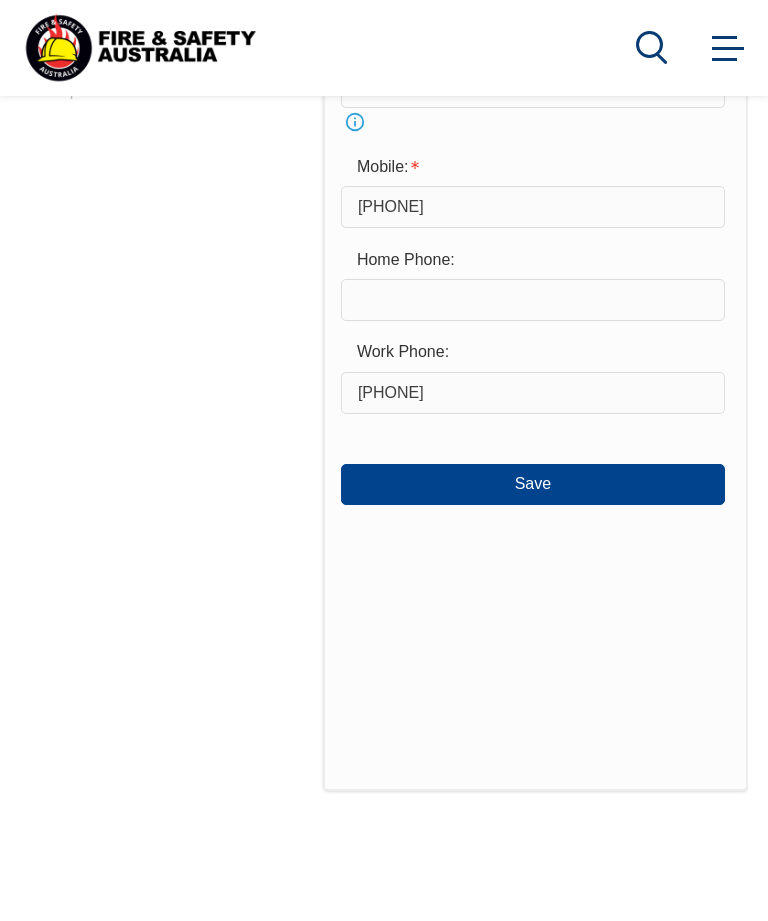click on "Save" at bounding box center (533, 484) 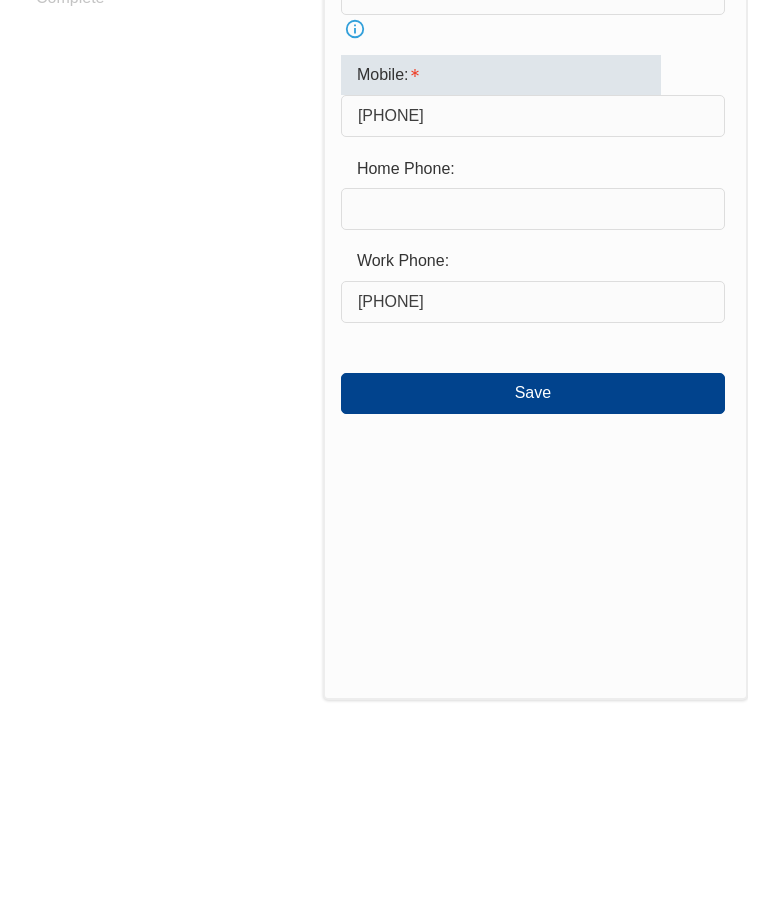 scroll, scrollTop: 1038, scrollLeft: 0, axis: vertical 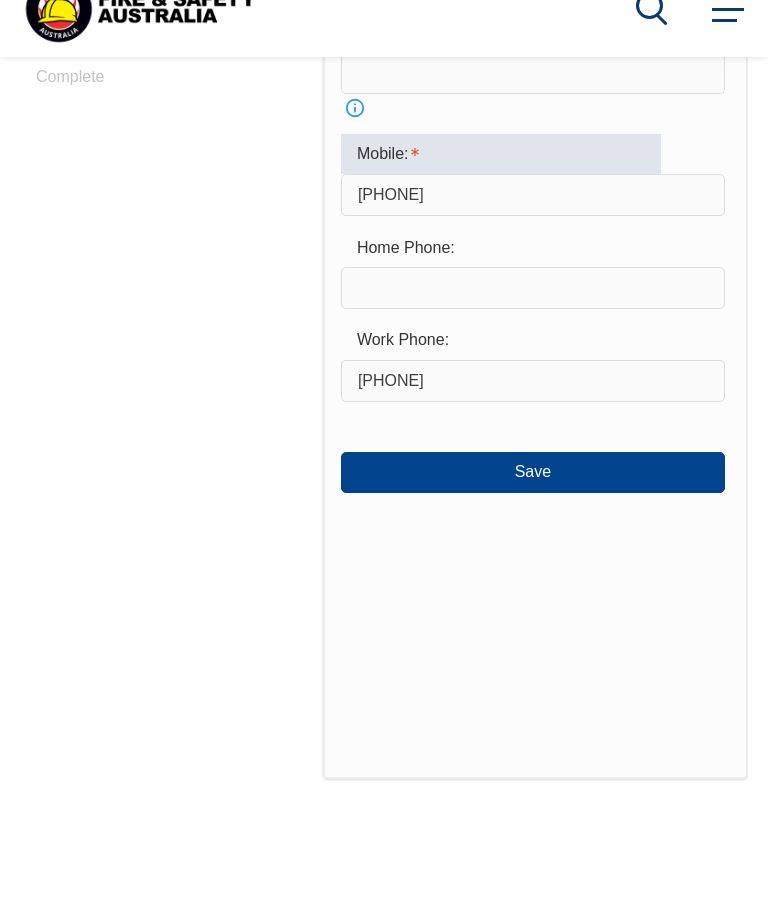 click on "0408 751 718" at bounding box center [533, 234] 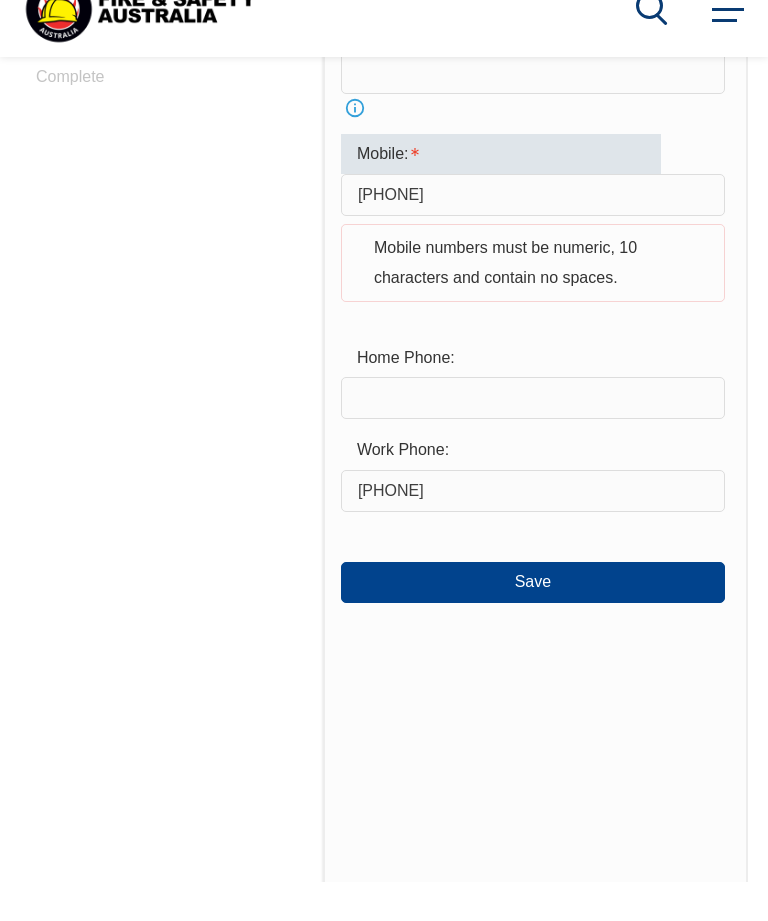 click on "0408751 718" at bounding box center [533, 234] 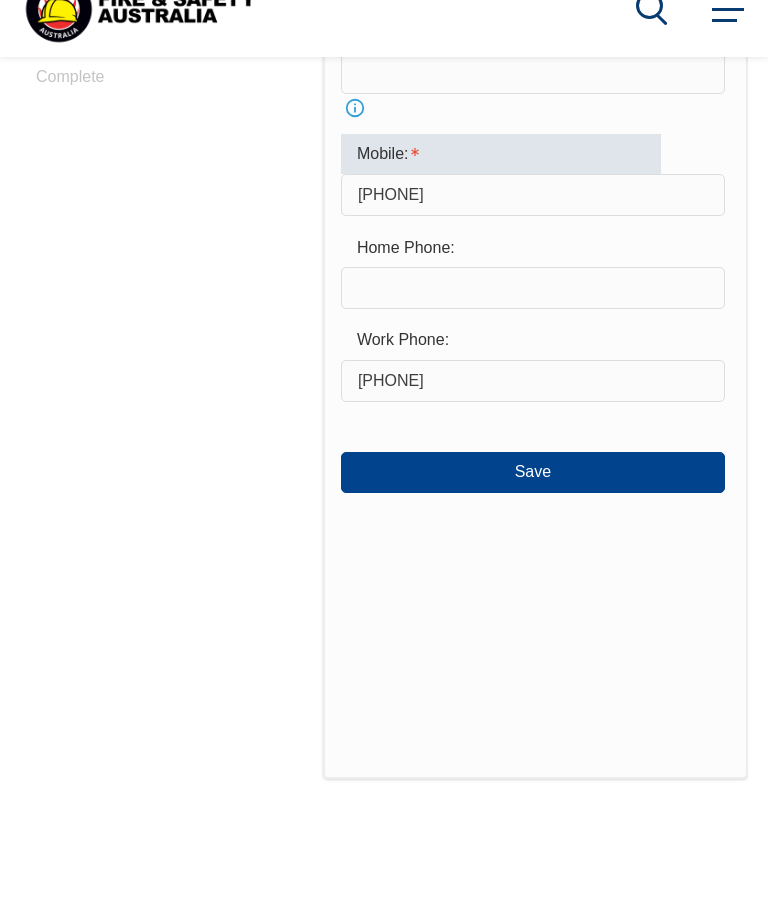 type on "0408751718" 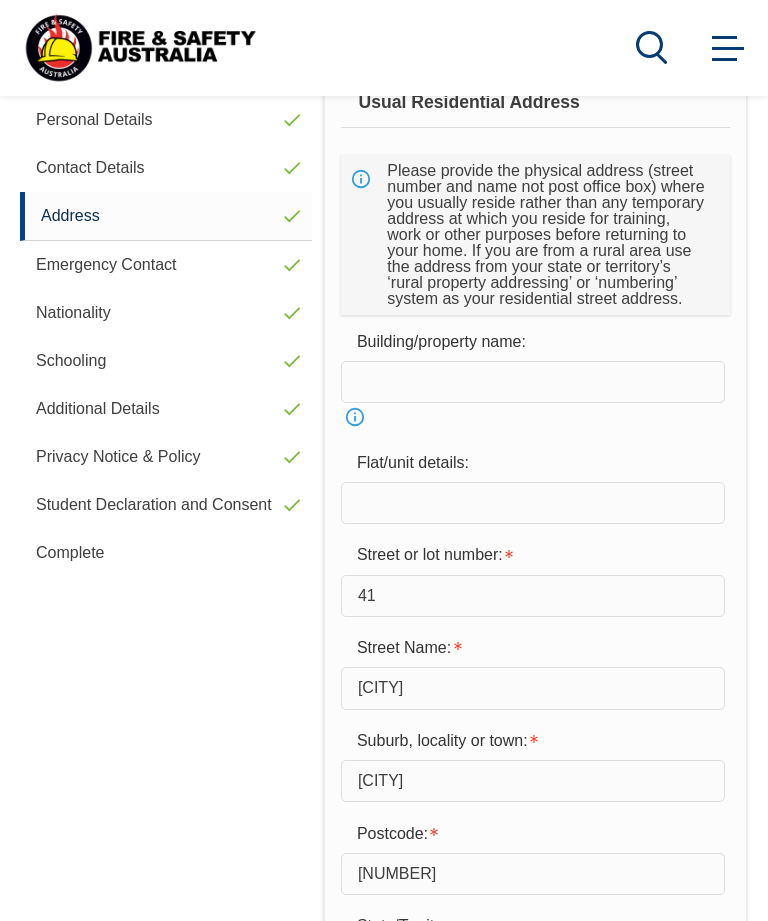 scroll, scrollTop: 485, scrollLeft: 0, axis: vertical 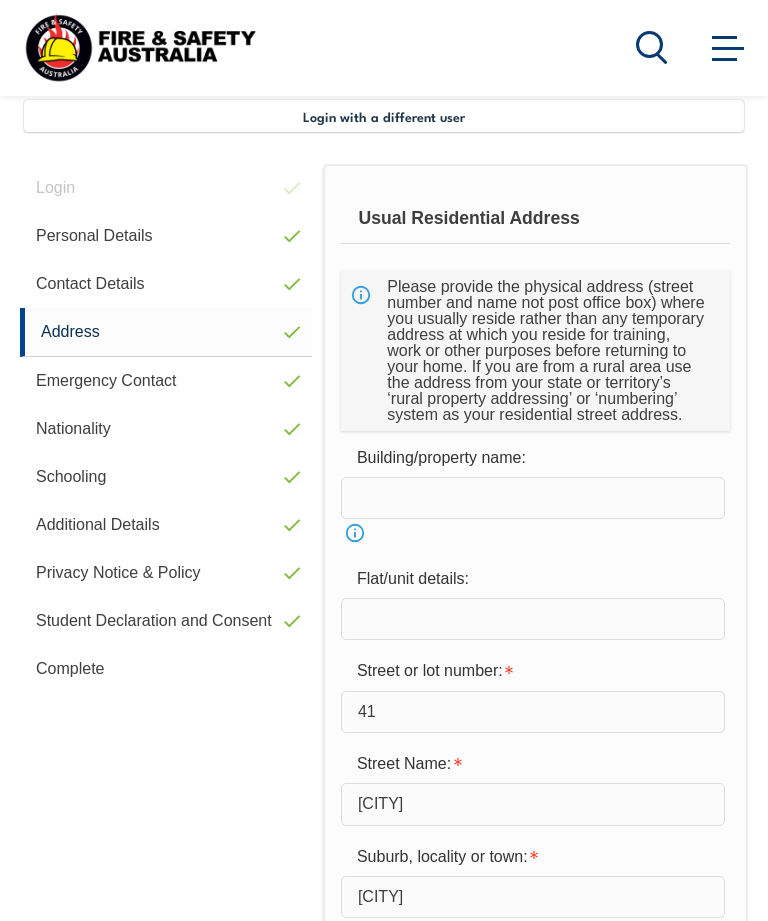 click on "Complete" at bounding box center (166, 669) 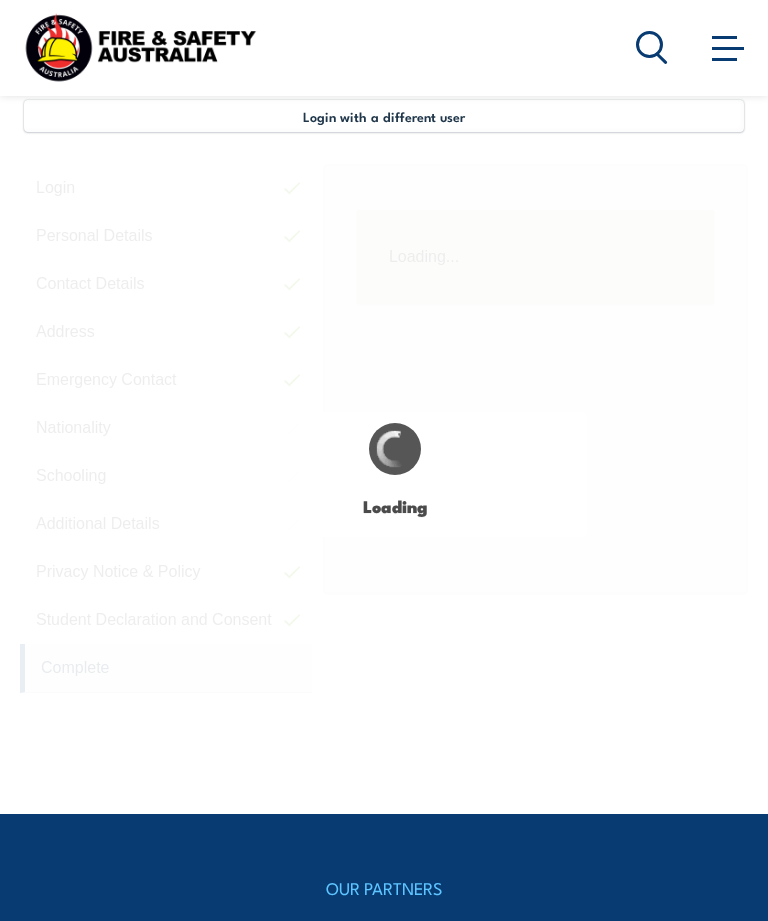 scroll, scrollTop: 486, scrollLeft: 0, axis: vertical 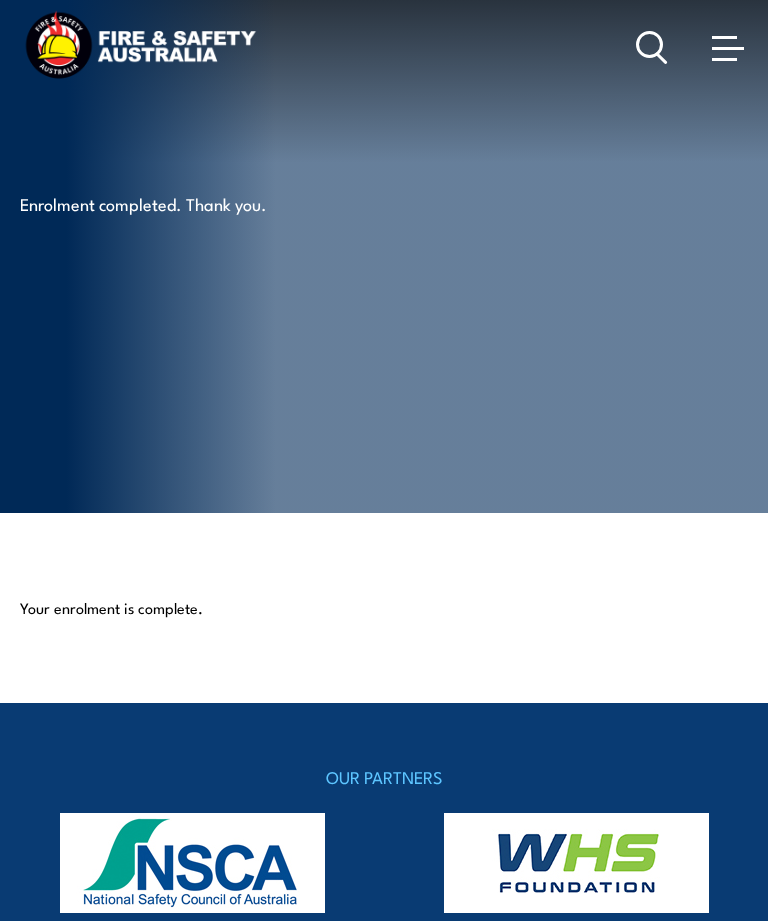 click at bounding box center (728, 48) 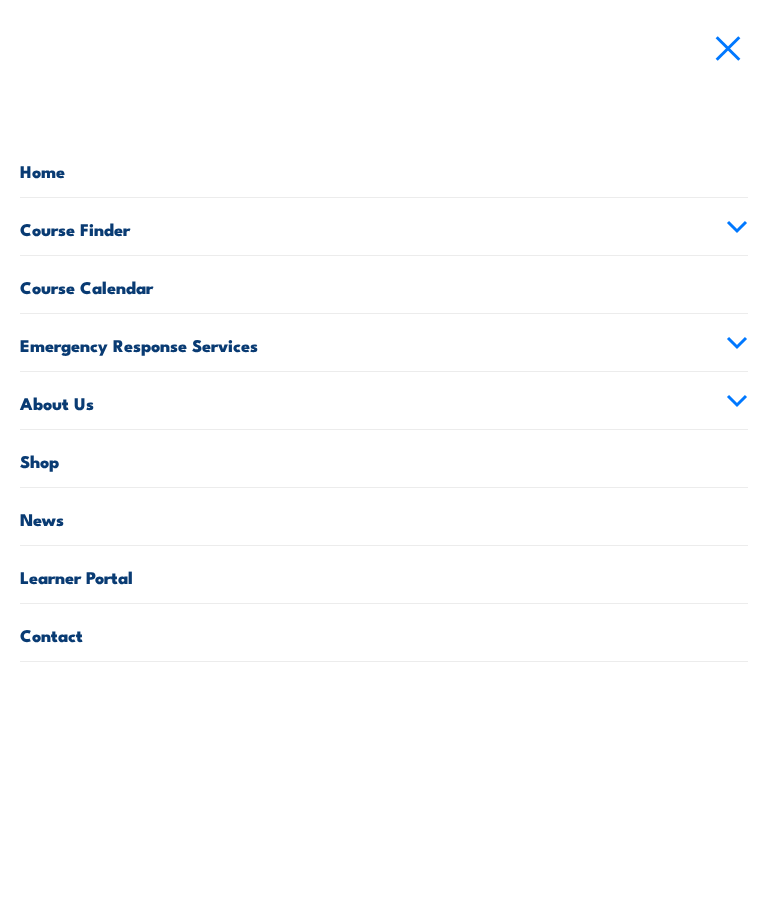 click on "Course Finder" at bounding box center [384, 226] 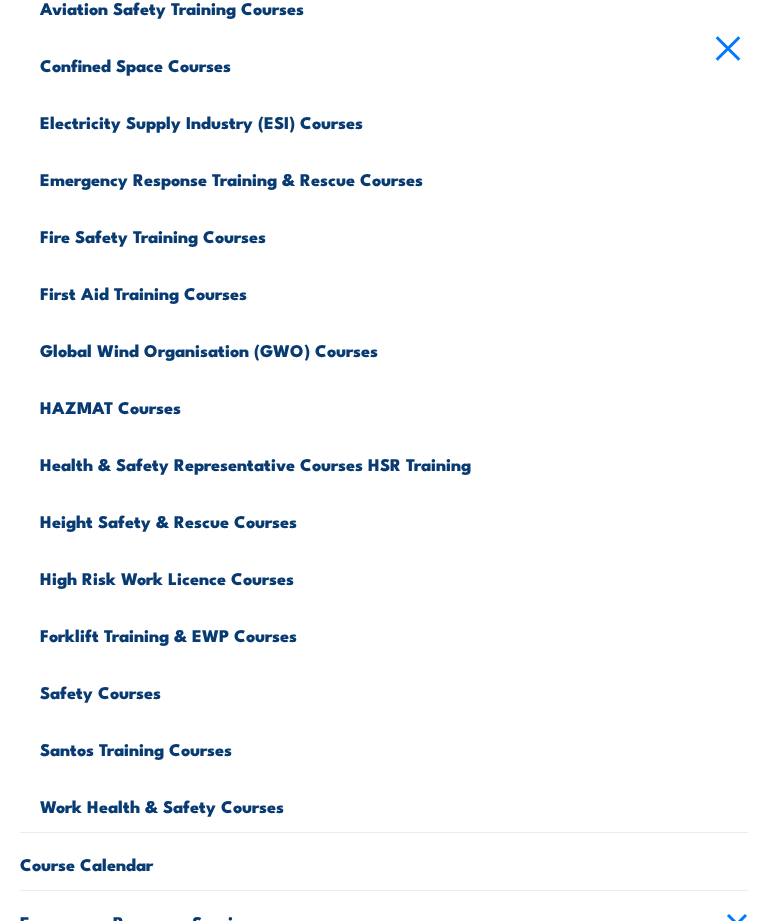 scroll, scrollTop: 336, scrollLeft: 0, axis: vertical 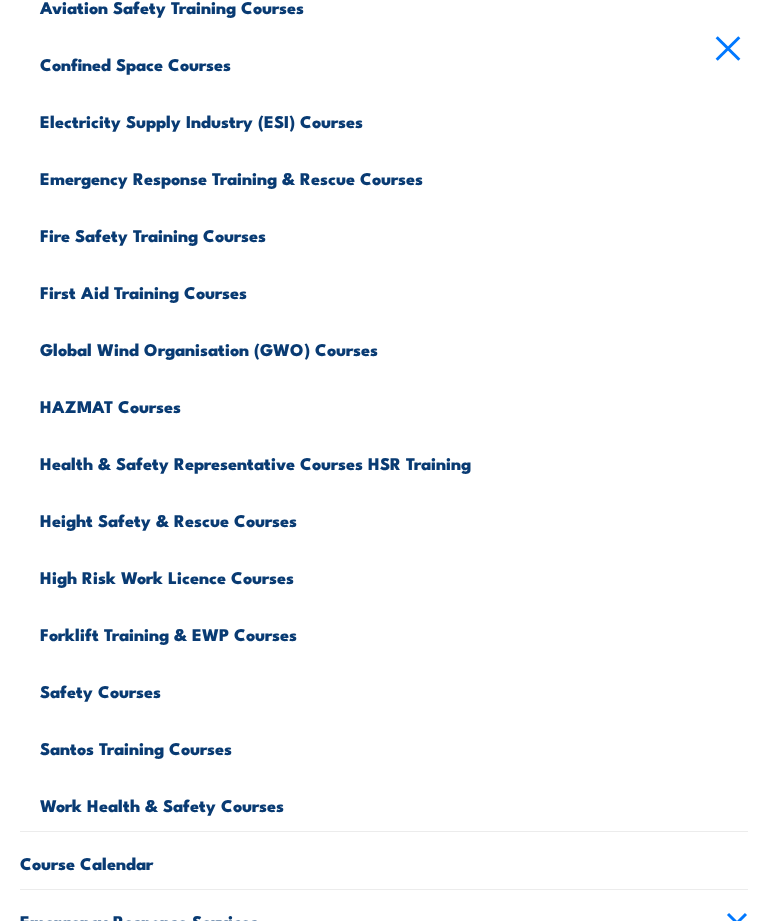 click on "First Aid Training Courses" at bounding box center (394, 289) 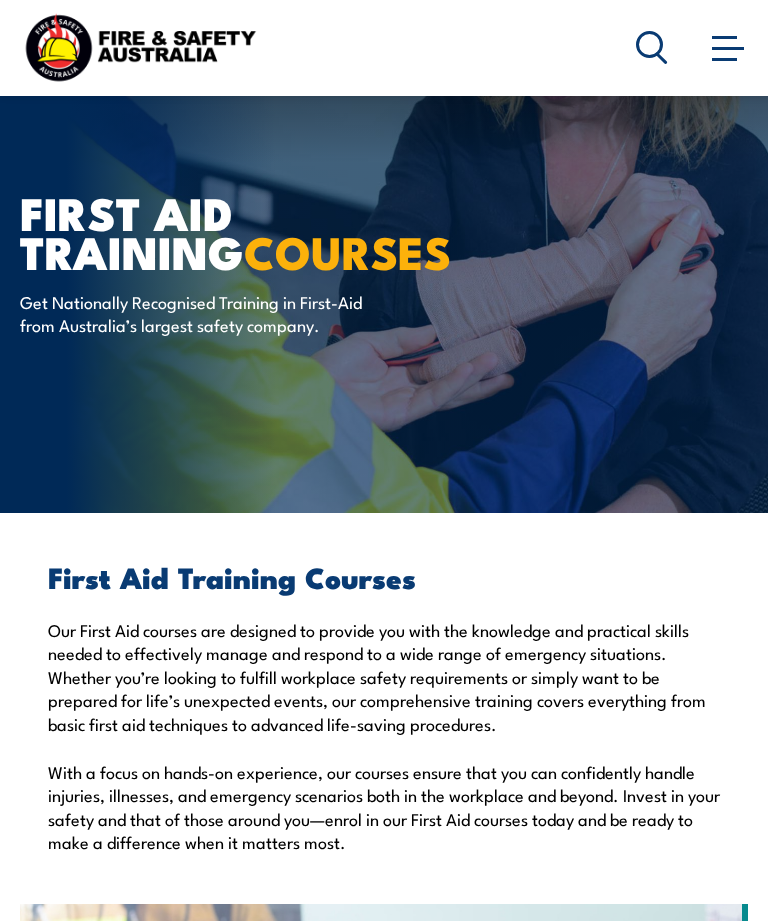 scroll, scrollTop: 394, scrollLeft: 0, axis: vertical 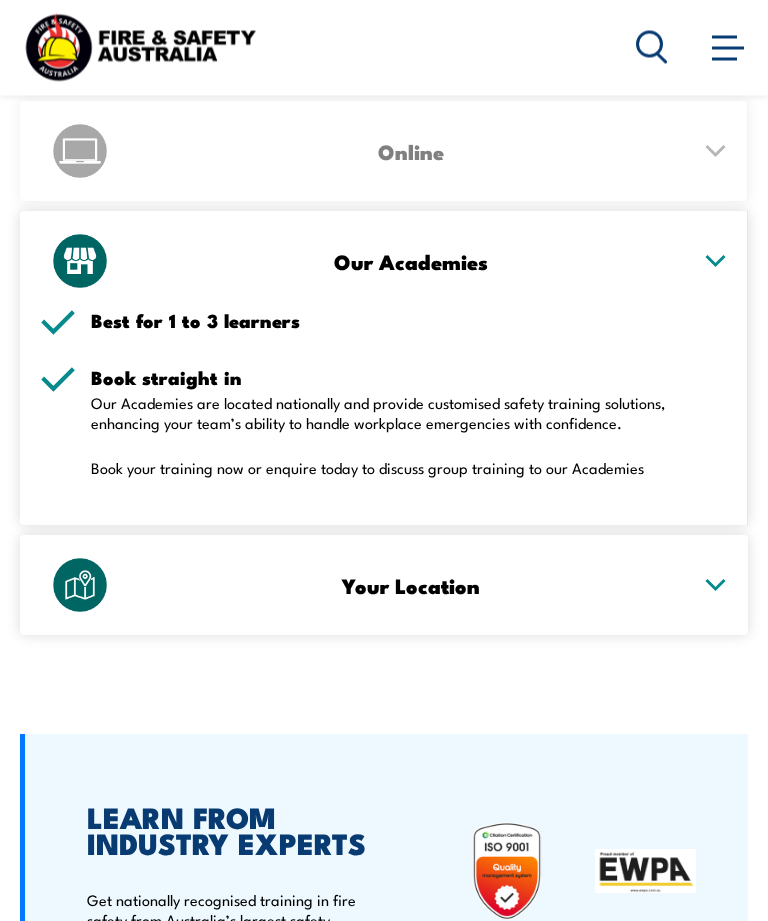 click 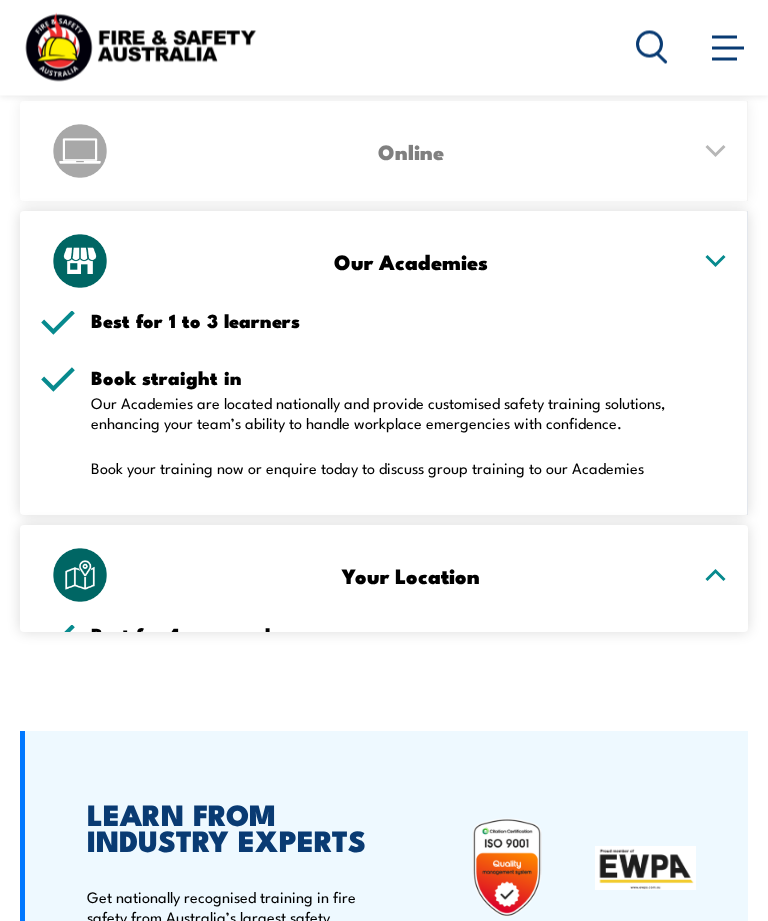 scroll, scrollTop: 6392, scrollLeft: 0, axis: vertical 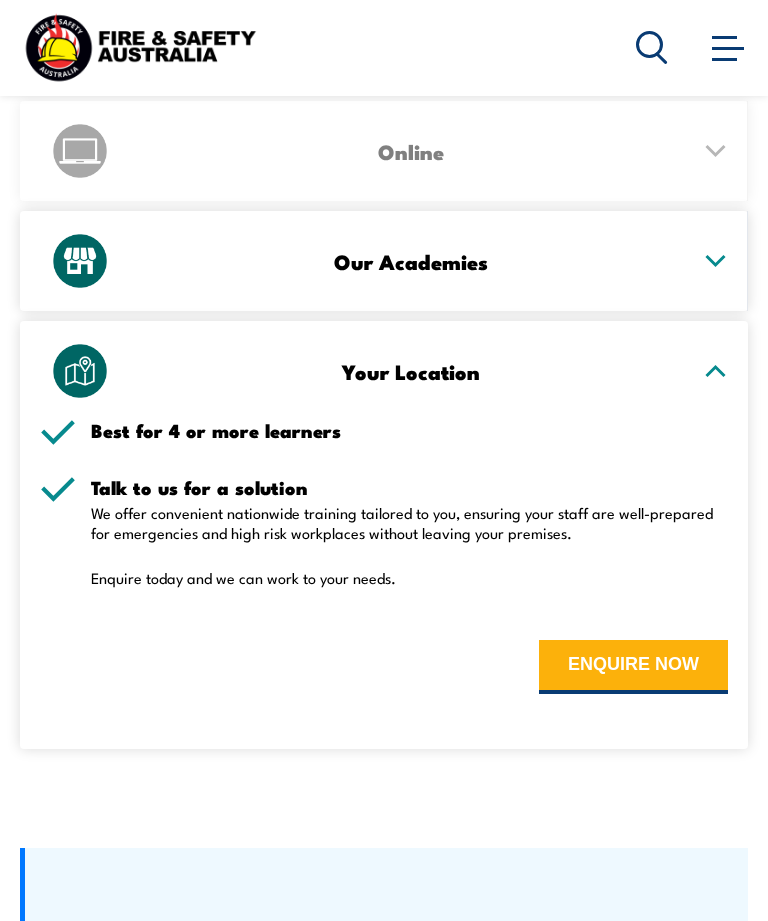 click on "ENQUIRE NOW" at bounding box center [633, 667] 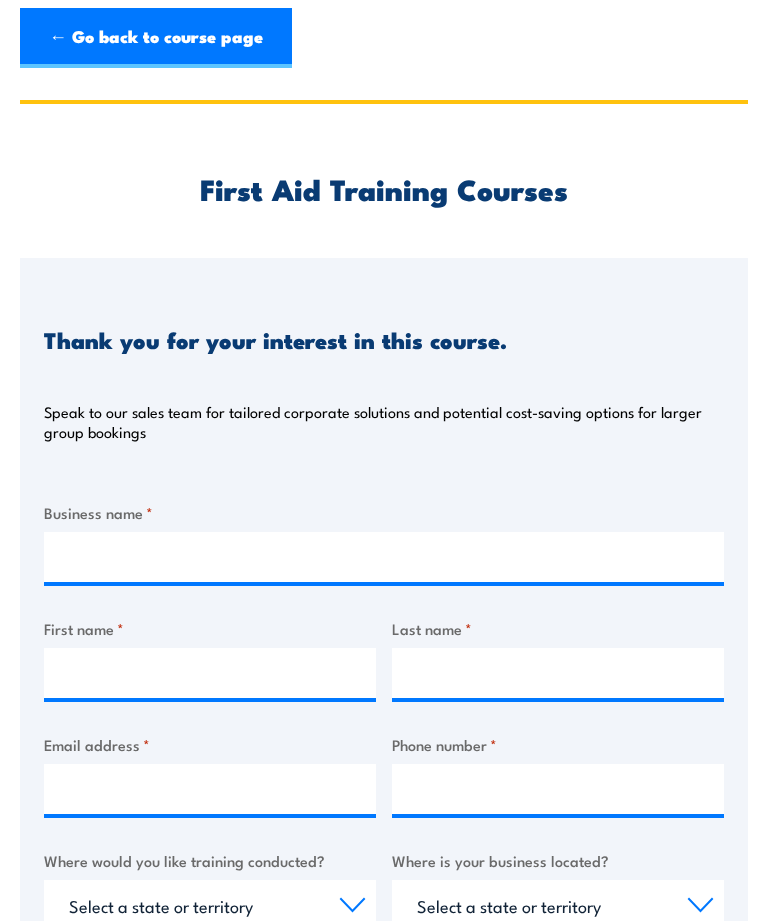 scroll, scrollTop: 0, scrollLeft: 0, axis: both 